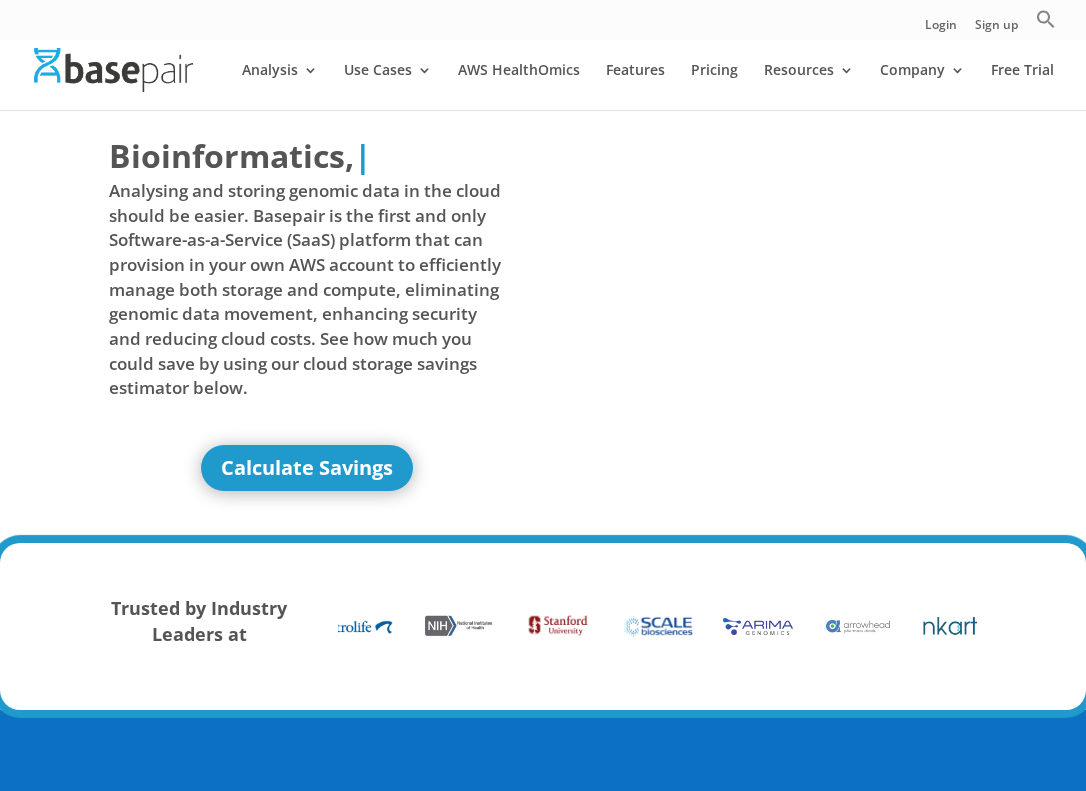 scroll, scrollTop: 0, scrollLeft: 0, axis: both 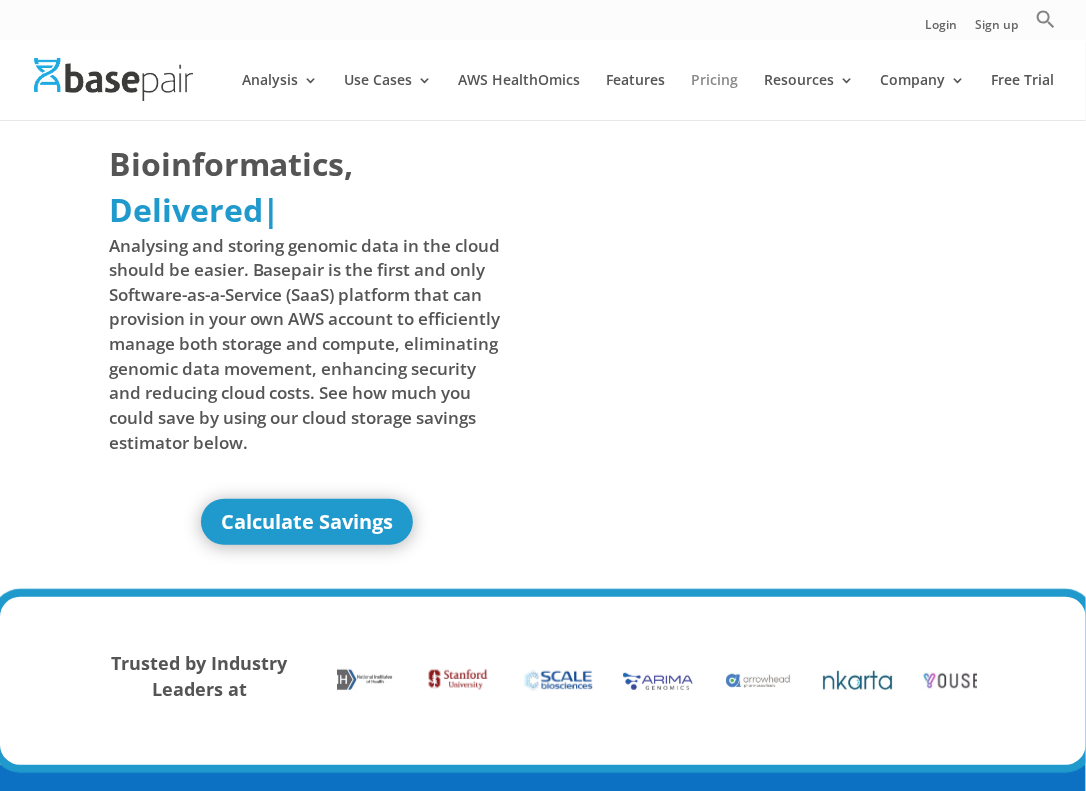 click on "Pricing" at bounding box center [714, 96] 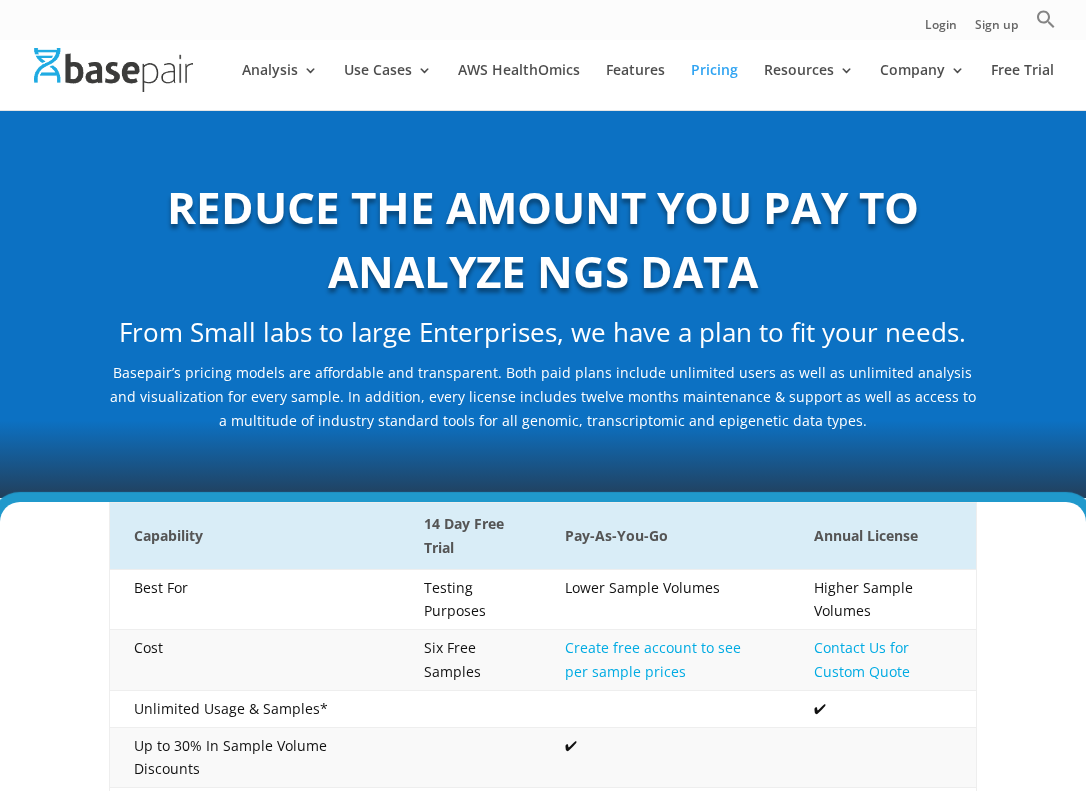 scroll, scrollTop: 0, scrollLeft: 0, axis: both 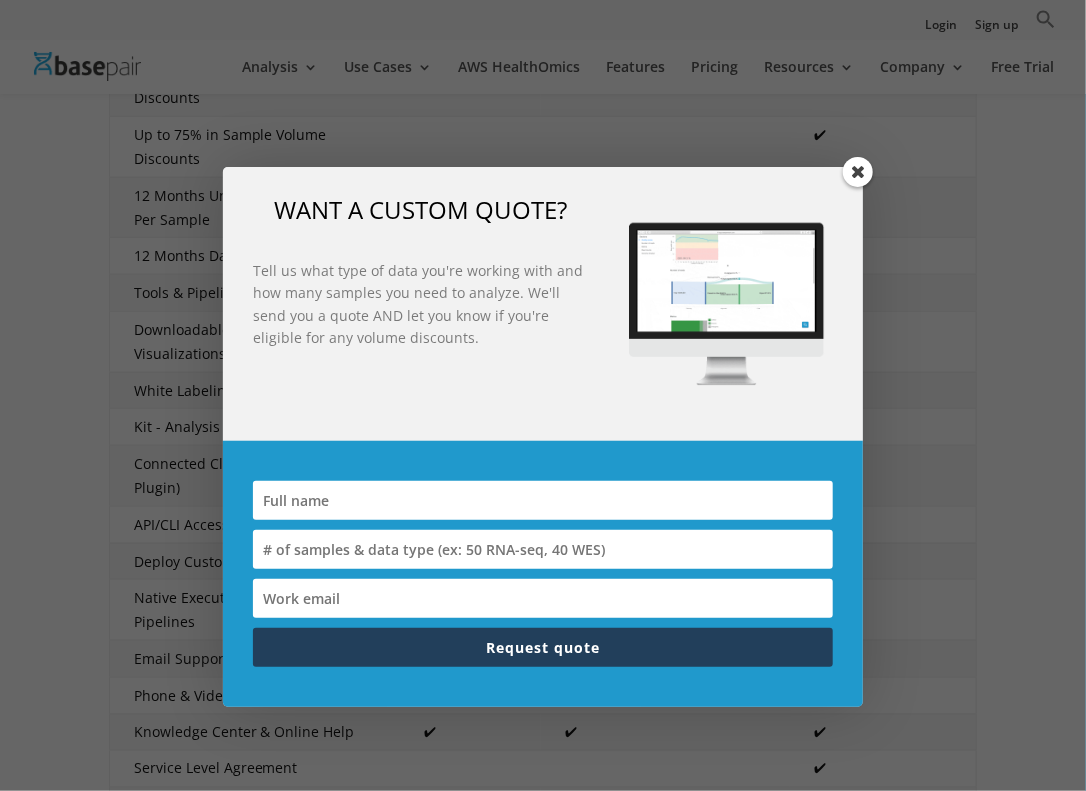 click at bounding box center [858, 172] 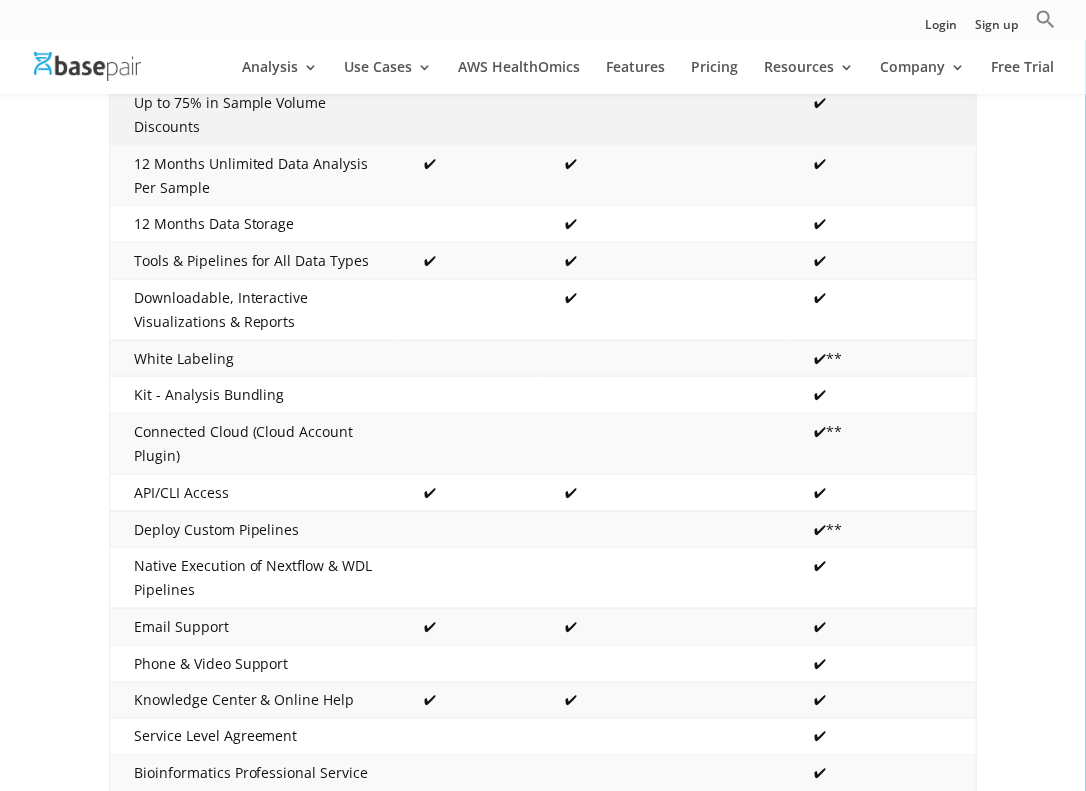 scroll, scrollTop: 620, scrollLeft: 0, axis: vertical 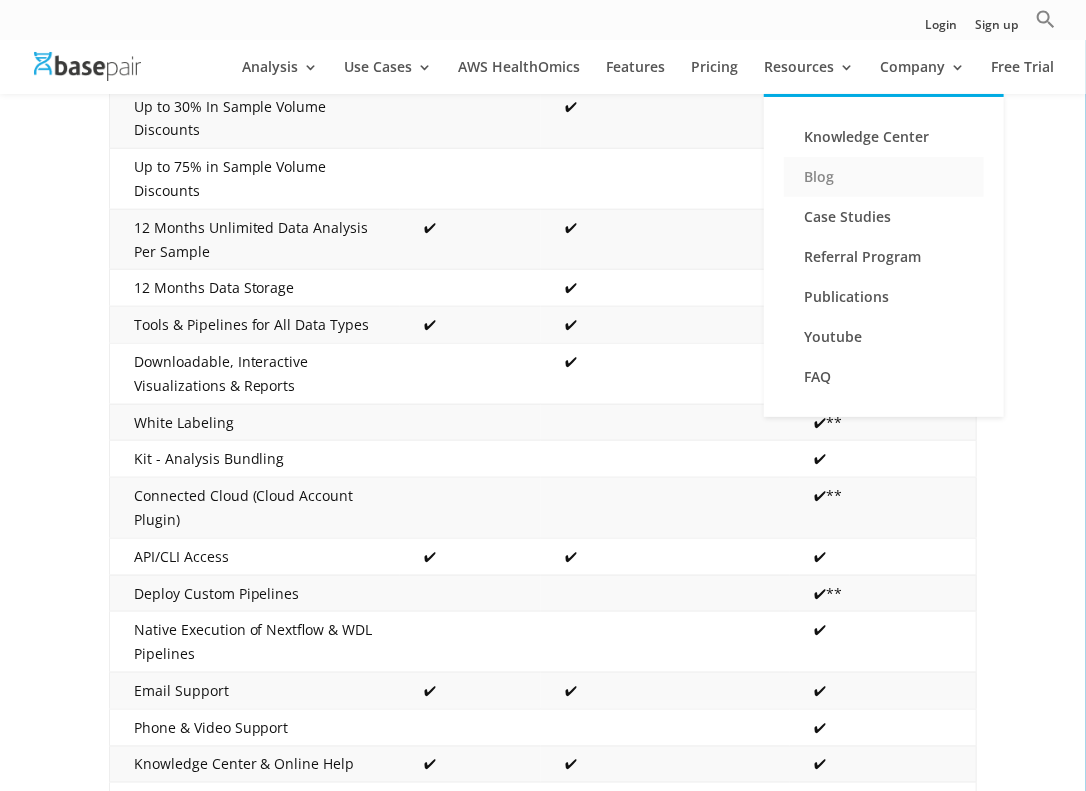 click on "Blog" at bounding box center [884, 177] 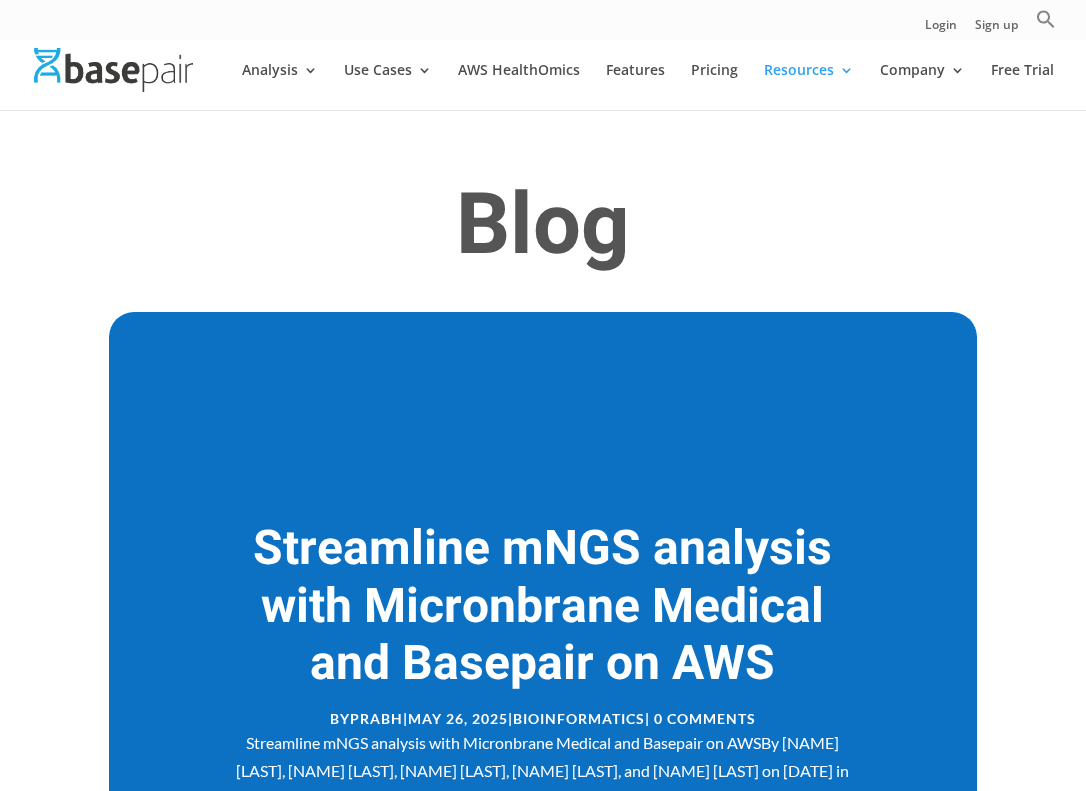scroll, scrollTop: 499, scrollLeft: 0, axis: vertical 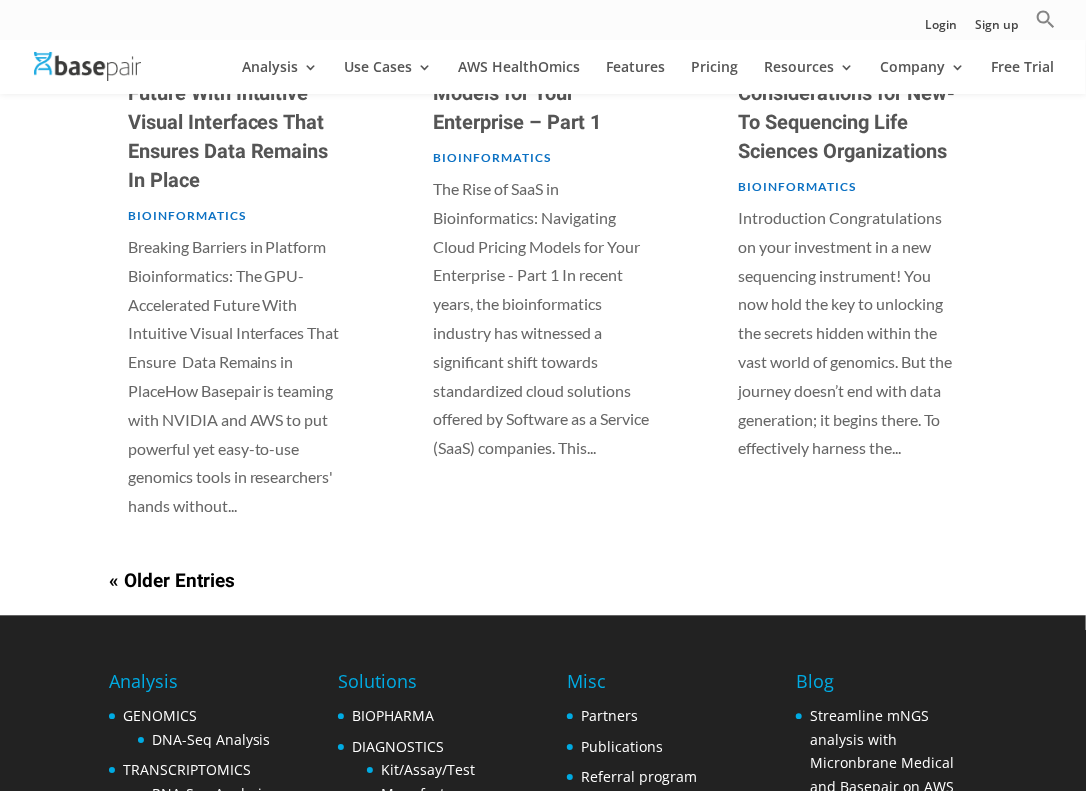 click on "« Older Entries" at bounding box center (172, 581) 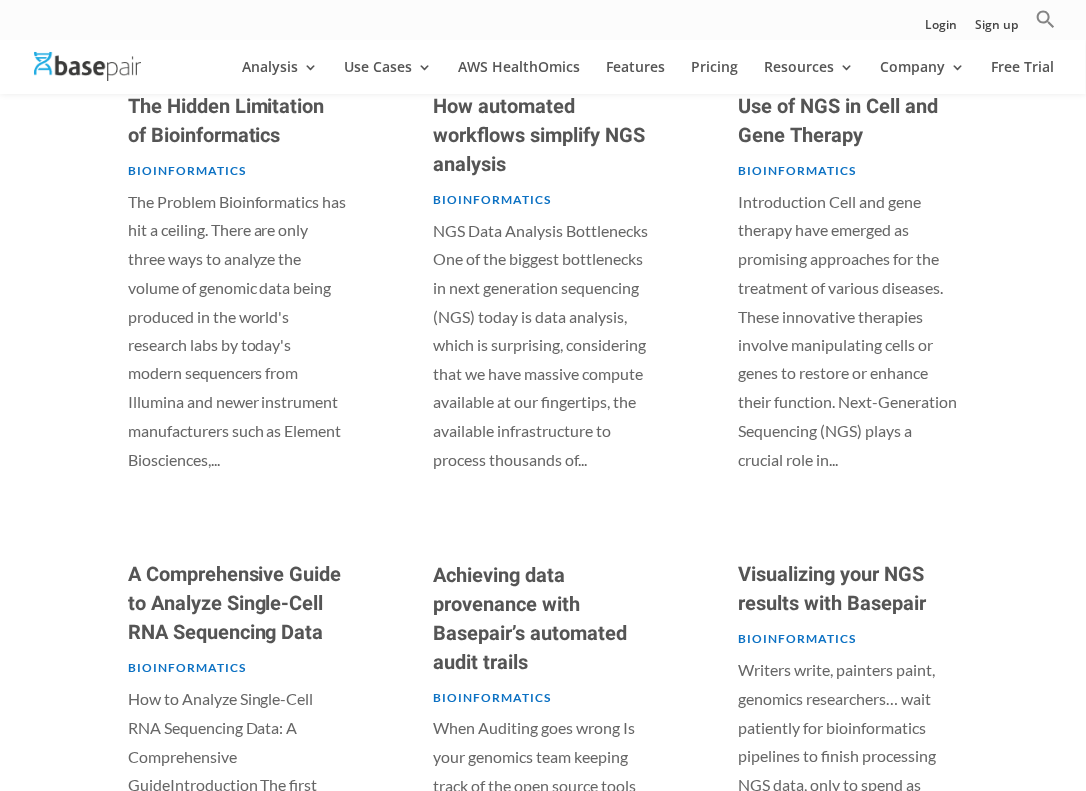 scroll, scrollTop: 1036, scrollLeft: 0, axis: vertical 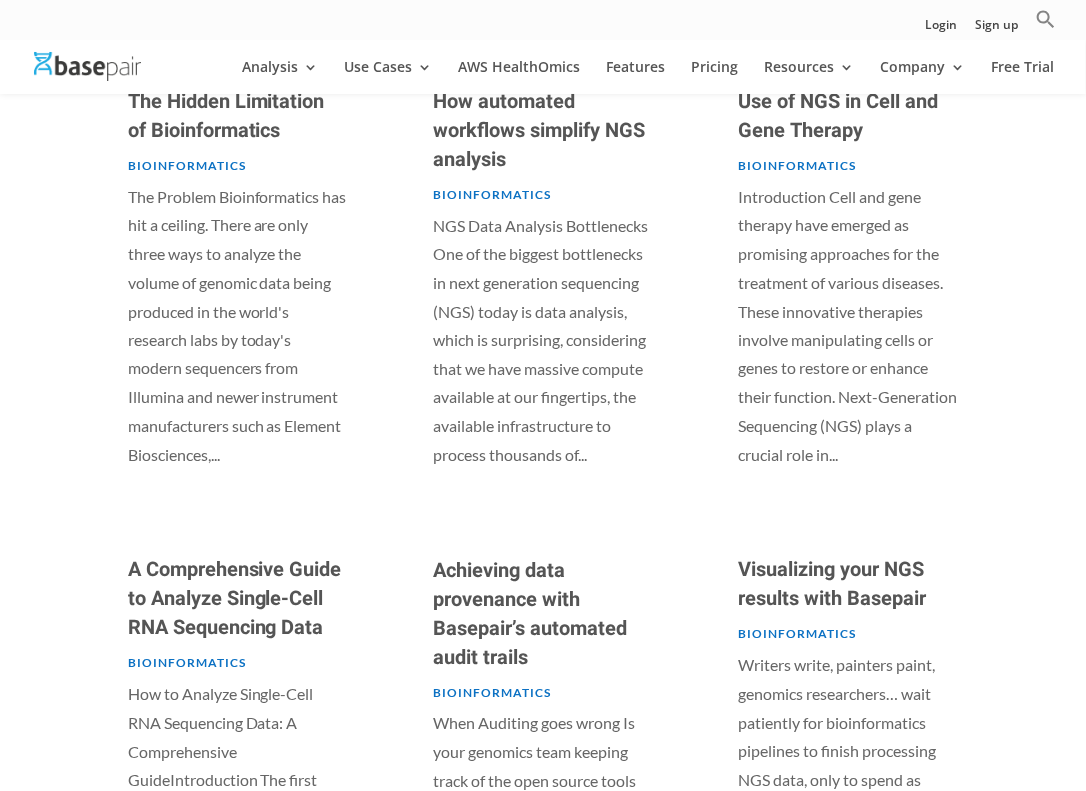 click on "Bioinformatics" at bounding box center (492, 194) 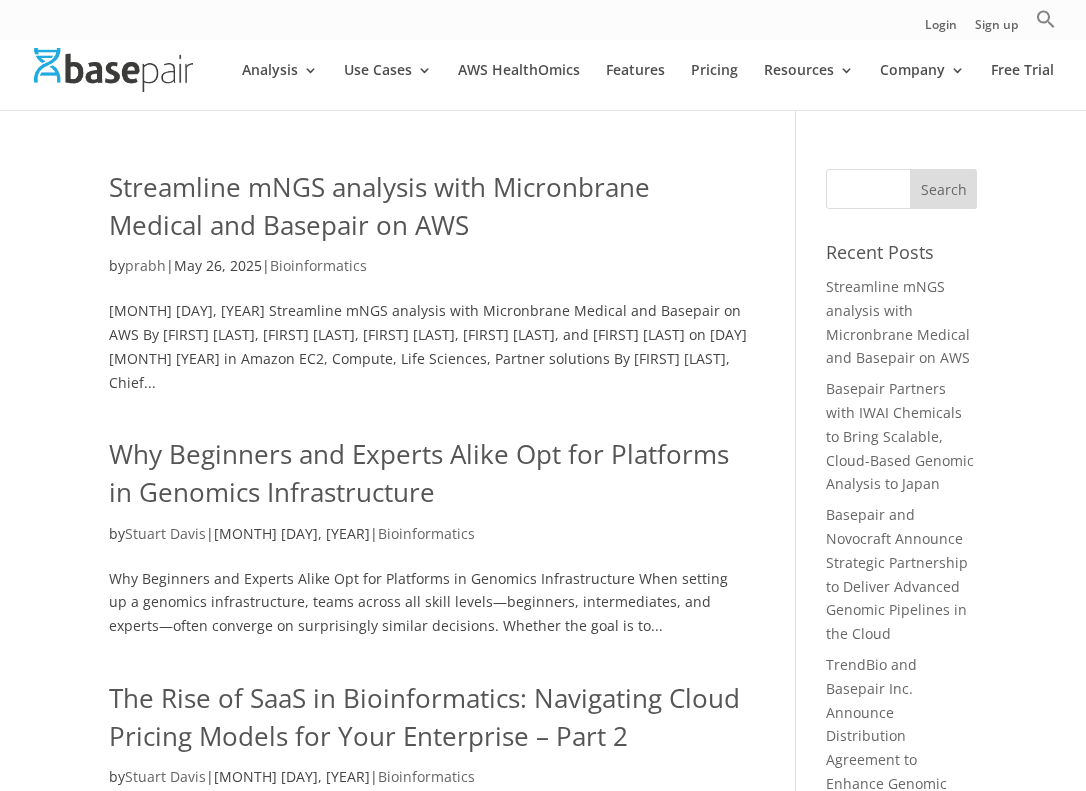 scroll, scrollTop: 0, scrollLeft: 0, axis: both 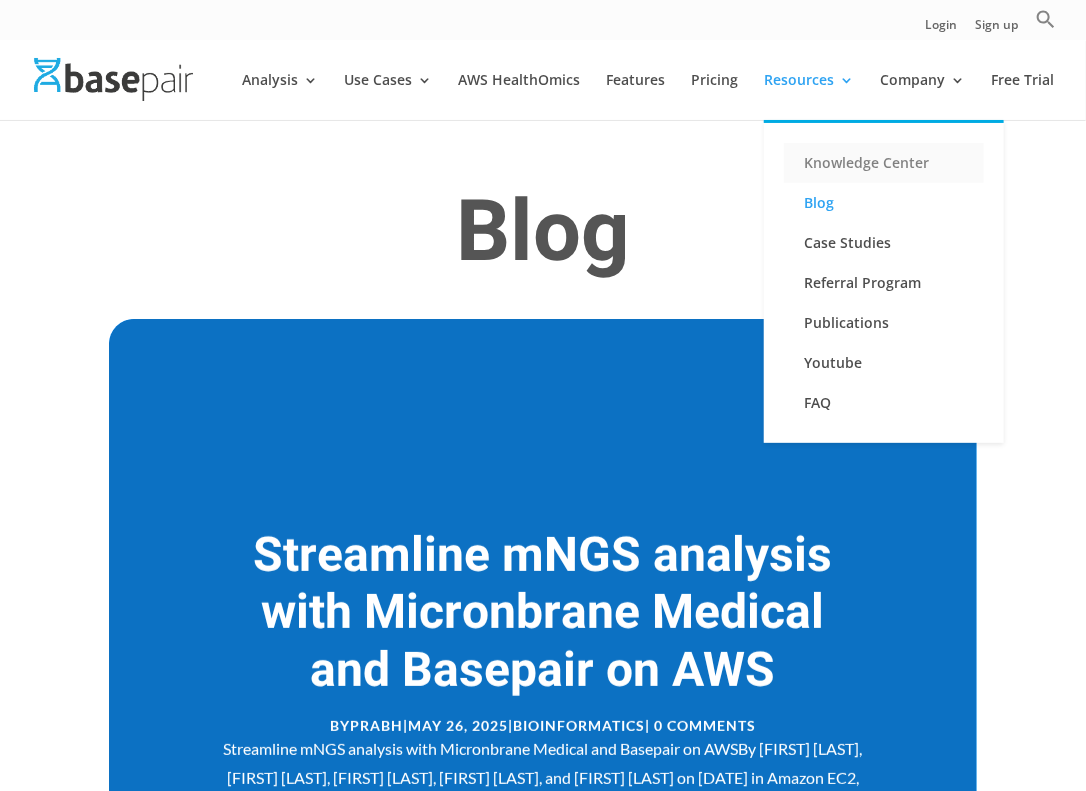click on "Knowledge Center" at bounding box center [884, 163] 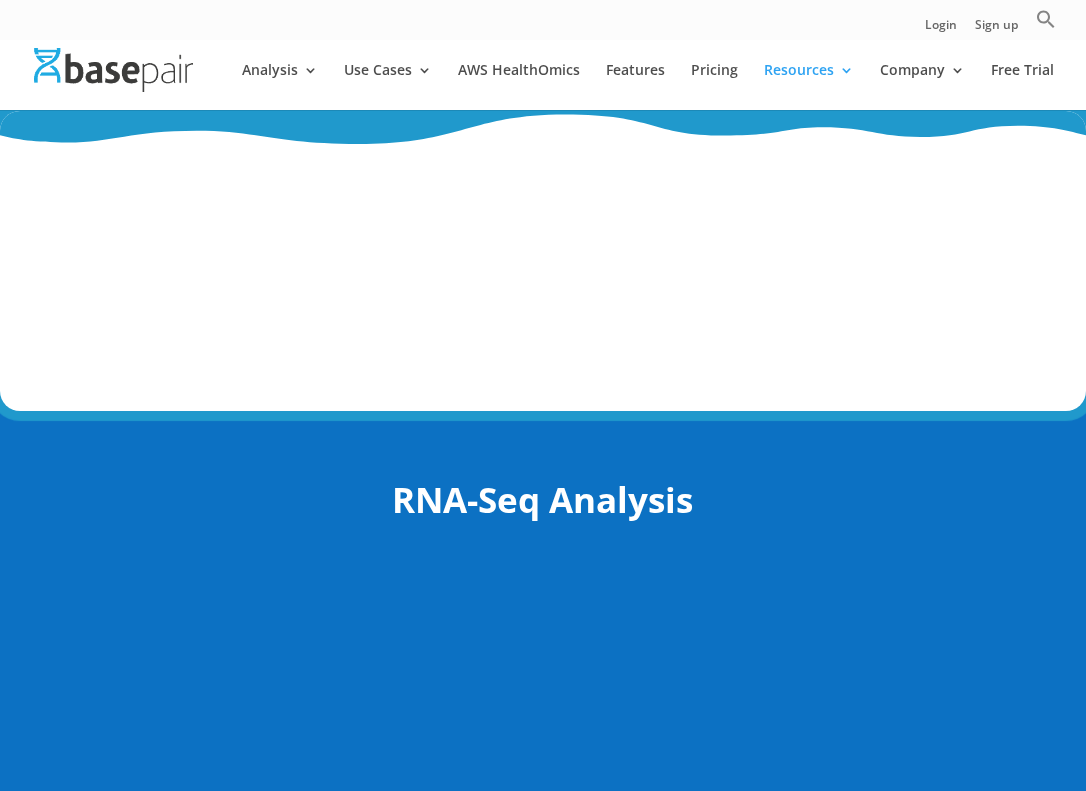 scroll, scrollTop: 0, scrollLeft: 0, axis: both 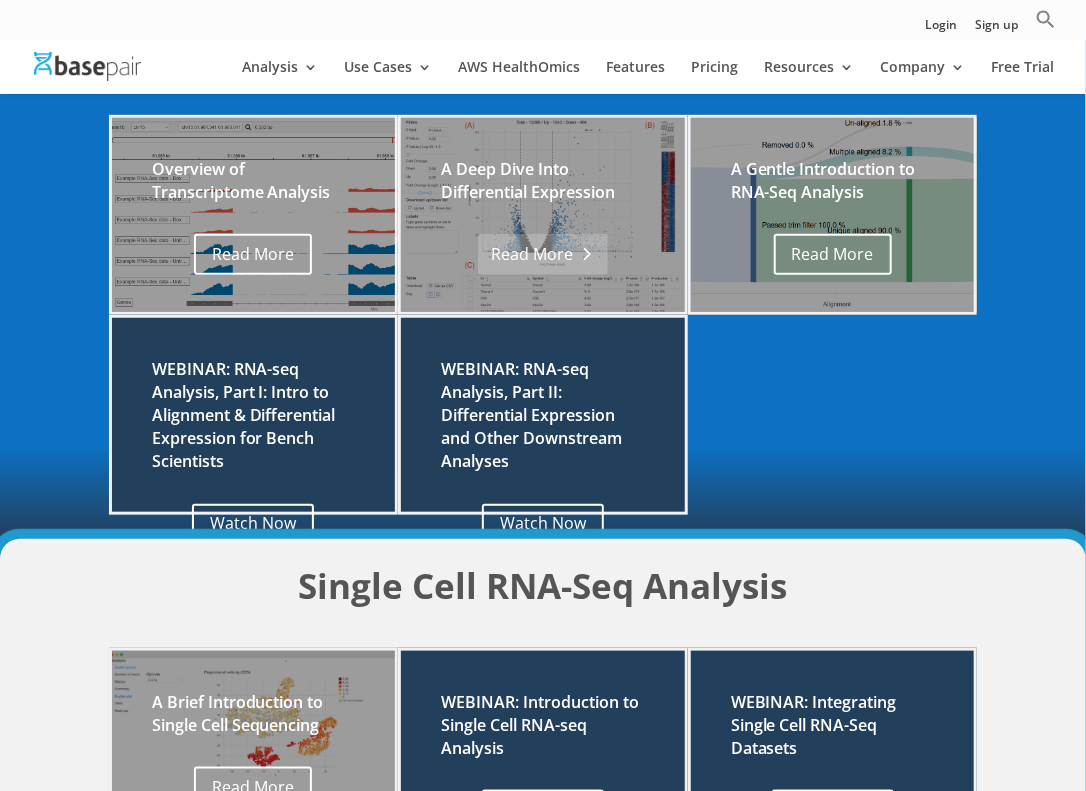 click on "Read More" at bounding box center (542, 254) 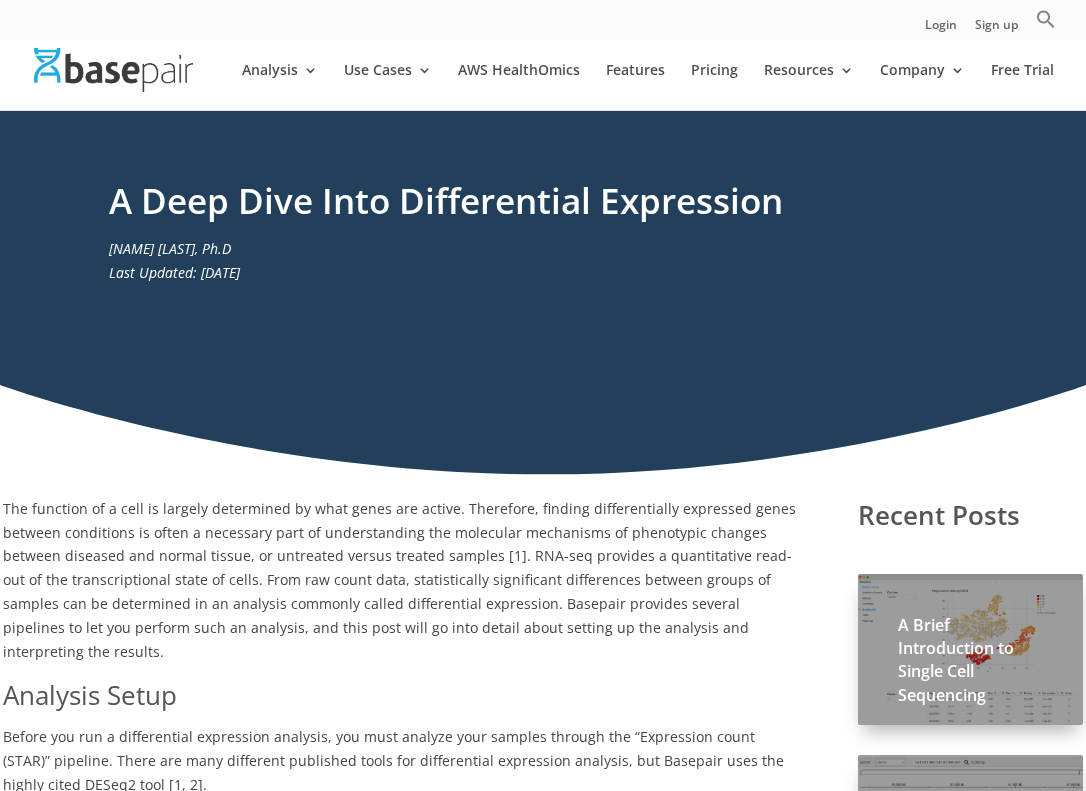 scroll, scrollTop: 0, scrollLeft: 0, axis: both 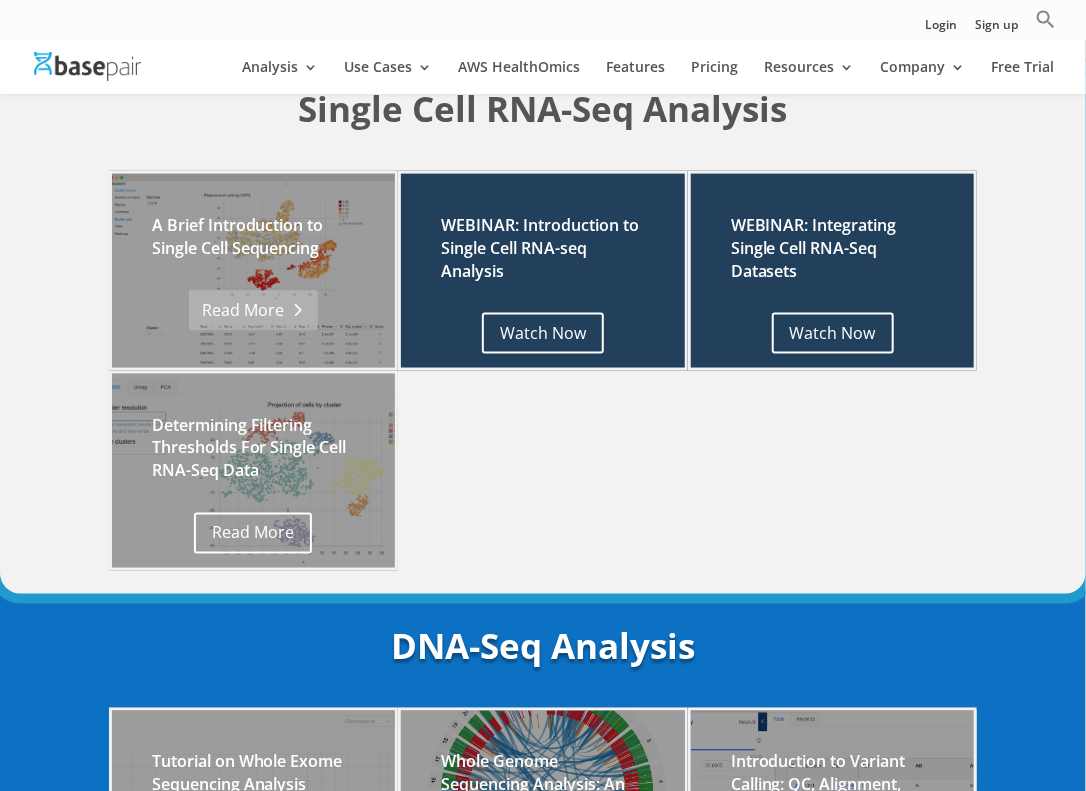 click on "Read More" at bounding box center [253, 310] 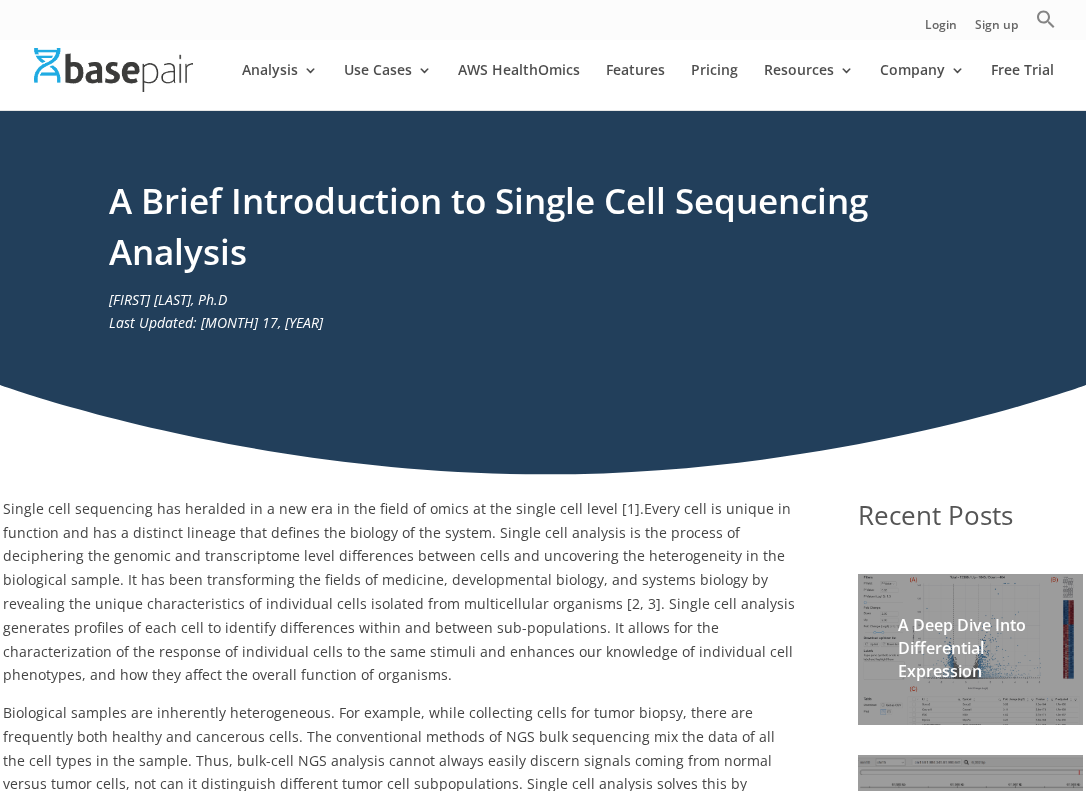 scroll, scrollTop: 0, scrollLeft: 0, axis: both 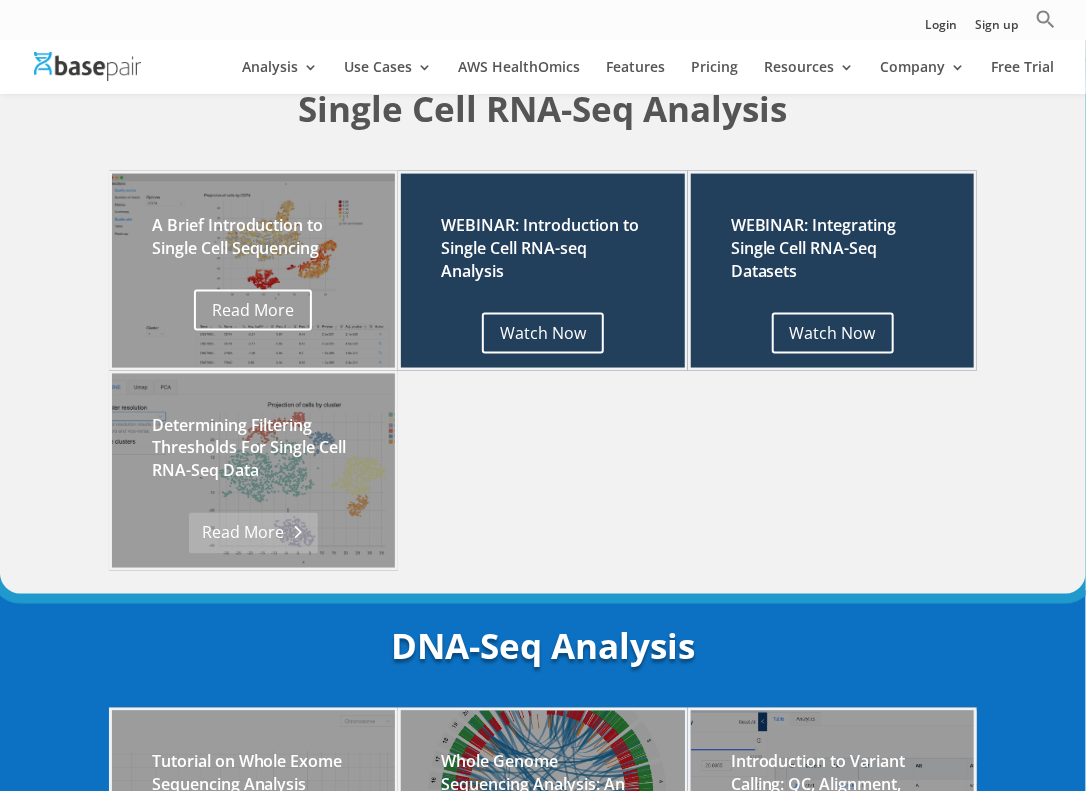 click on "Read More" at bounding box center [253, 533] 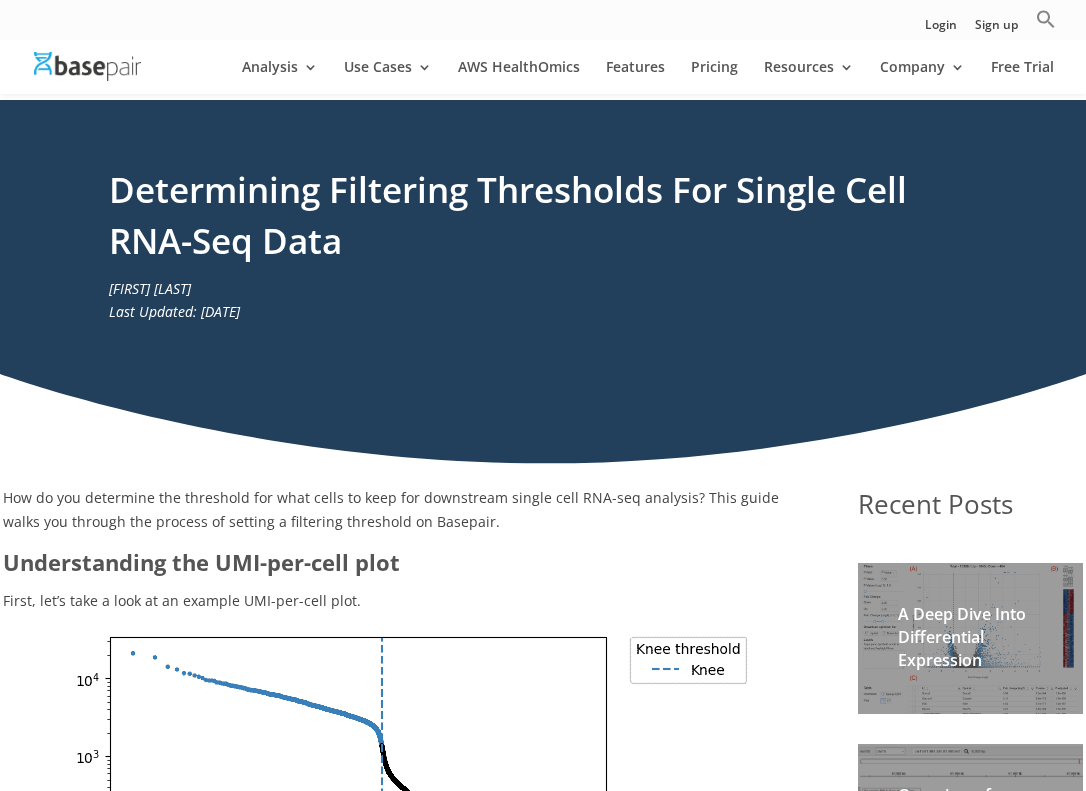 scroll, scrollTop: 603, scrollLeft: 0, axis: vertical 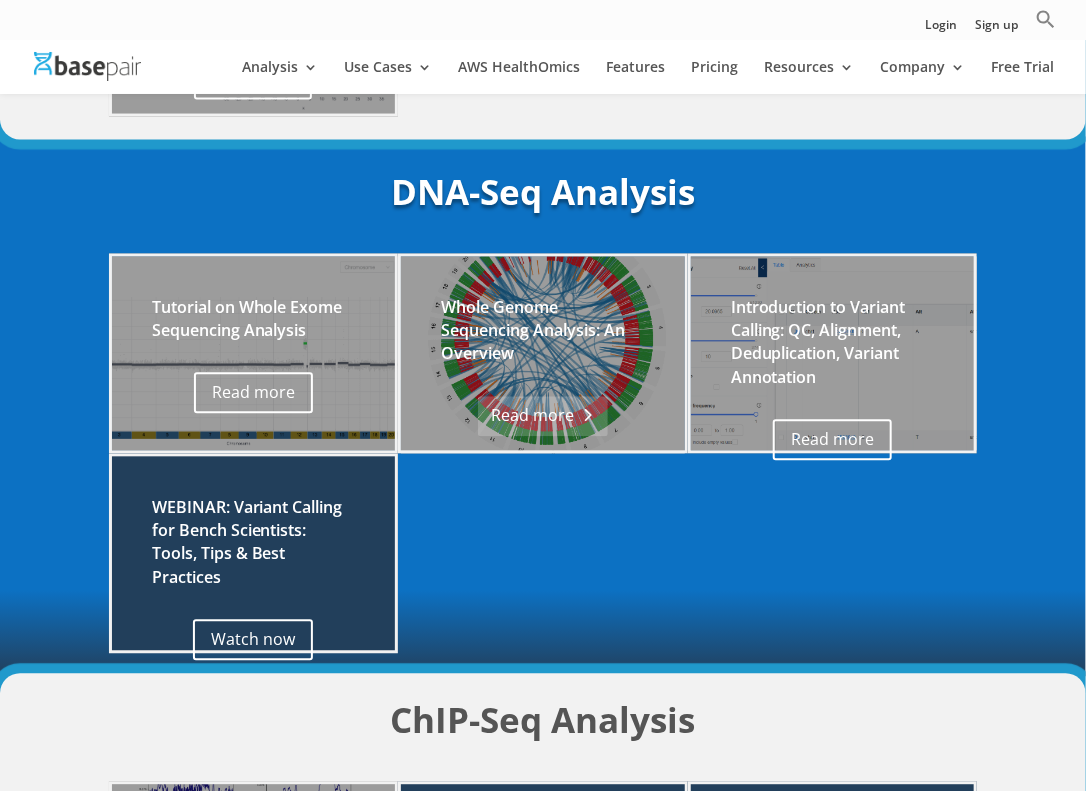 click on "Read more" at bounding box center [543, 416] 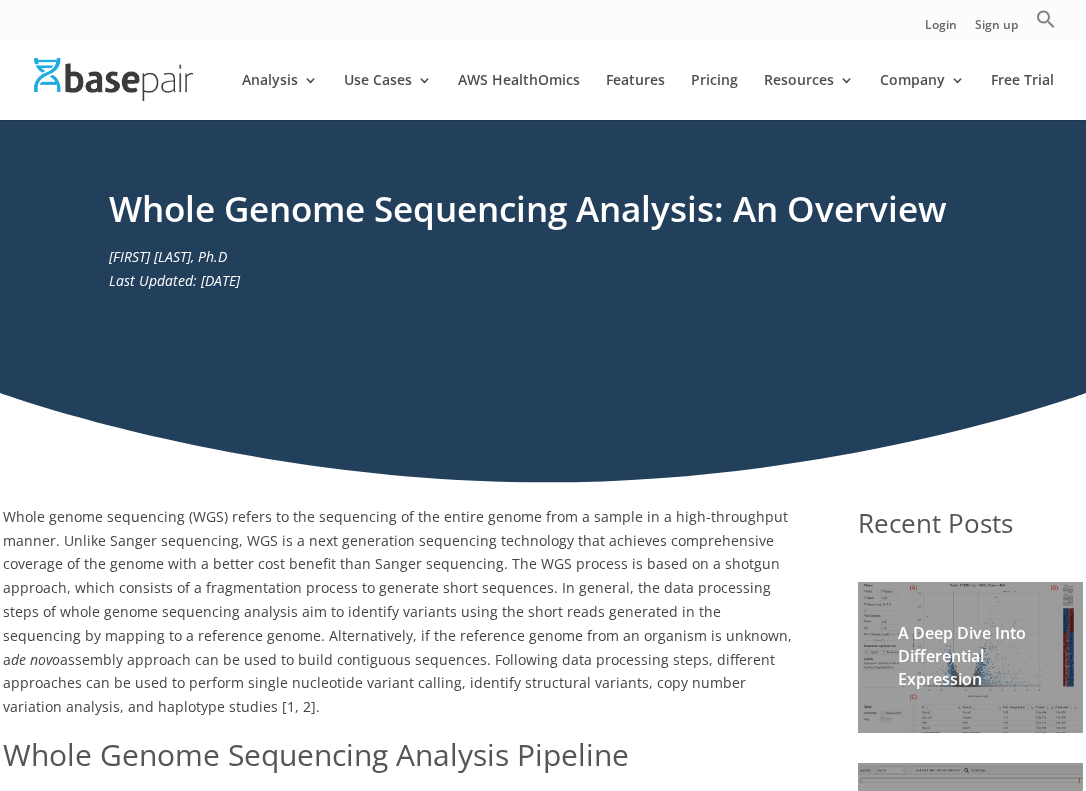 scroll, scrollTop: 0, scrollLeft: 0, axis: both 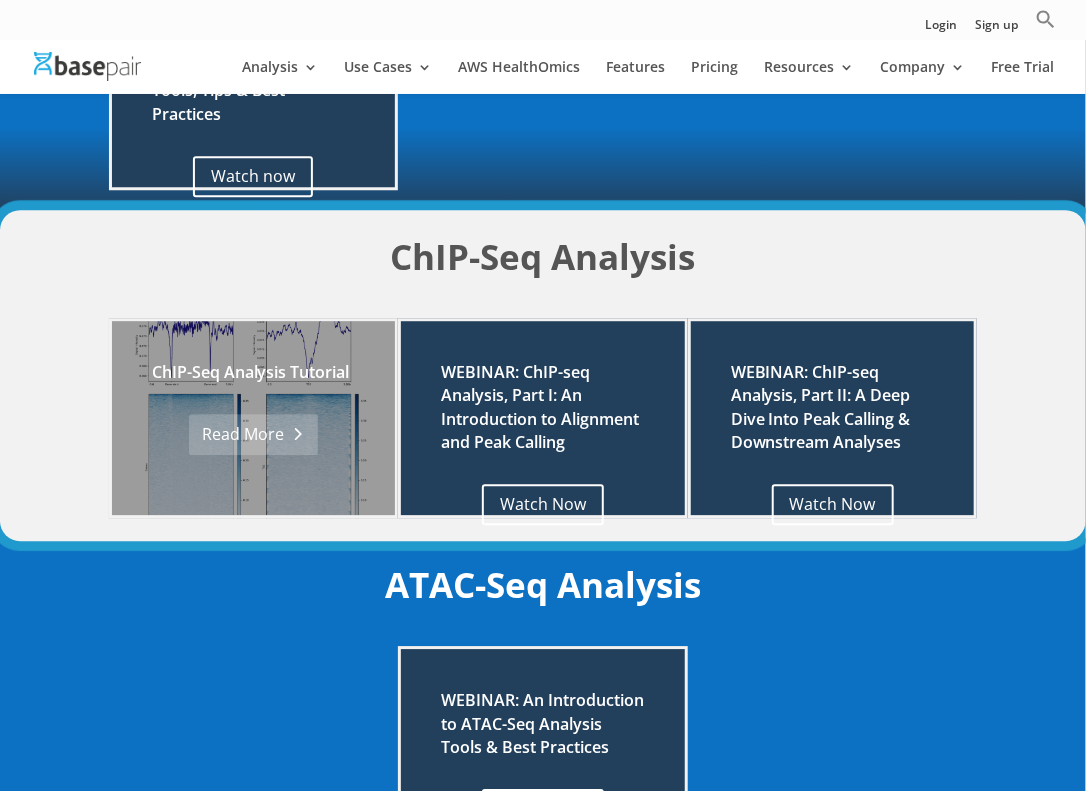 click on "Read More" at bounding box center [253, 434] 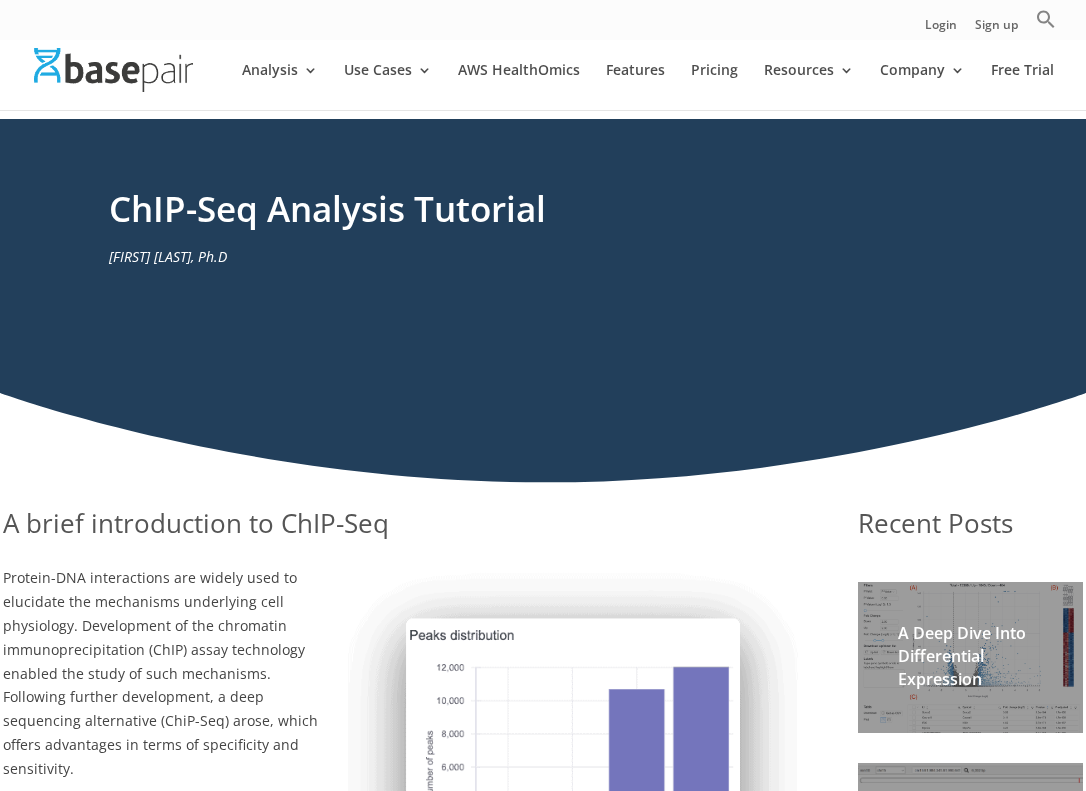 scroll, scrollTop: 0, scrollLeft: 0, axis: both 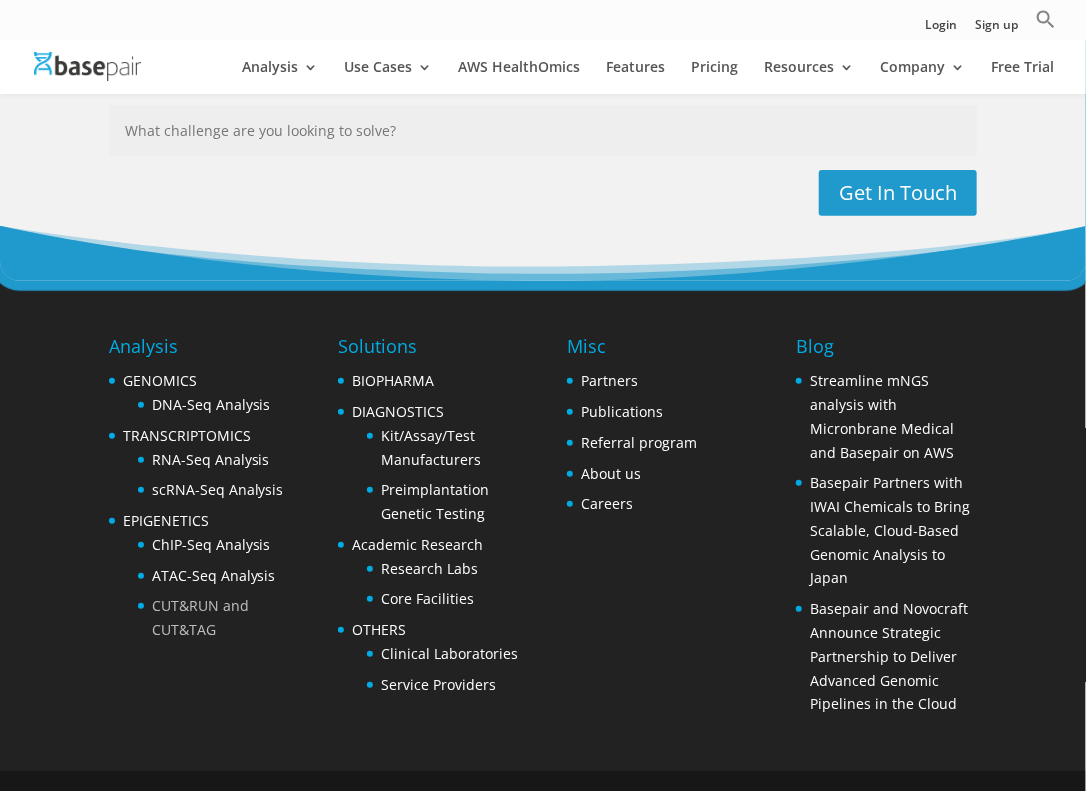 click on "CUT&RUN and CUT&TAG" at bounding box center (200, 617) 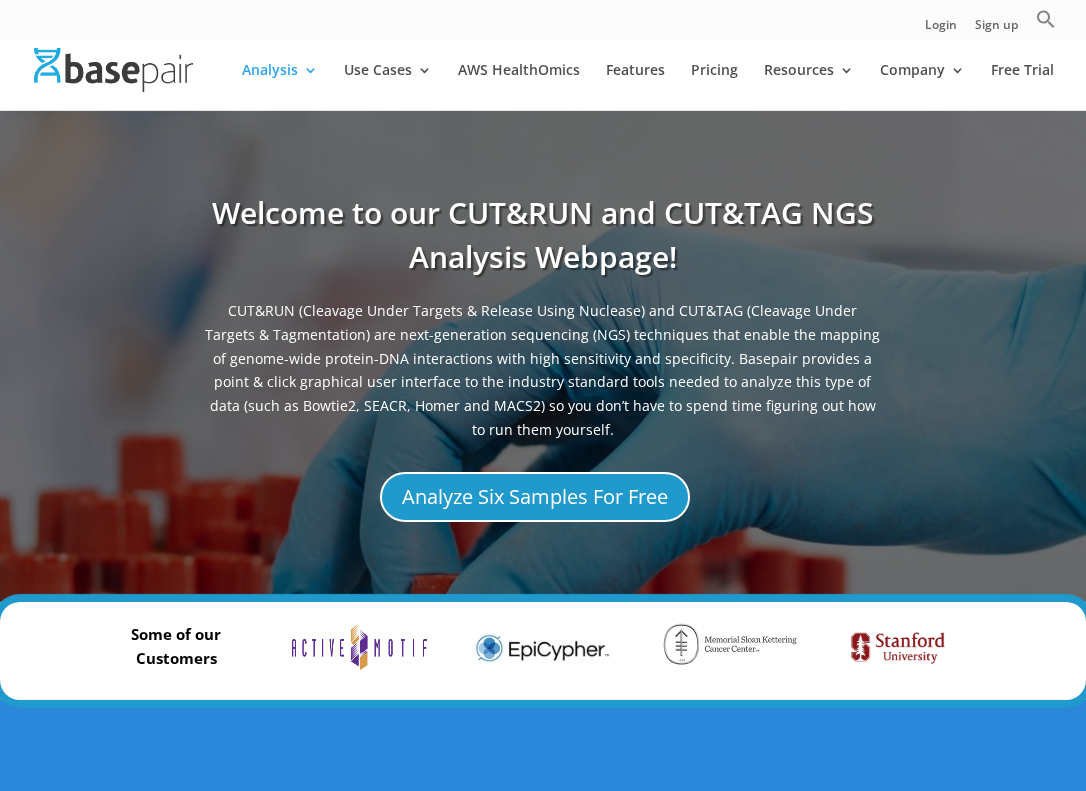 scroll, scrollTop: 0, scrollLeft: 0, axis: both 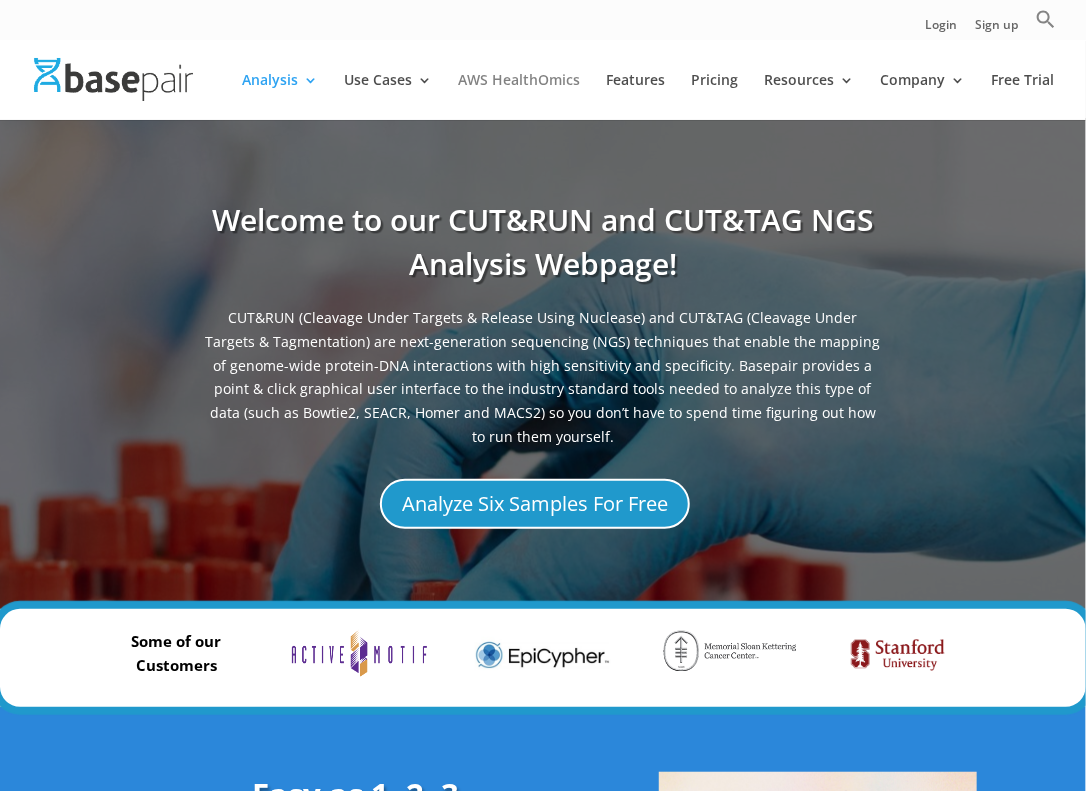 click on "AWS HealthOmics" at bounding box center [519, 96] 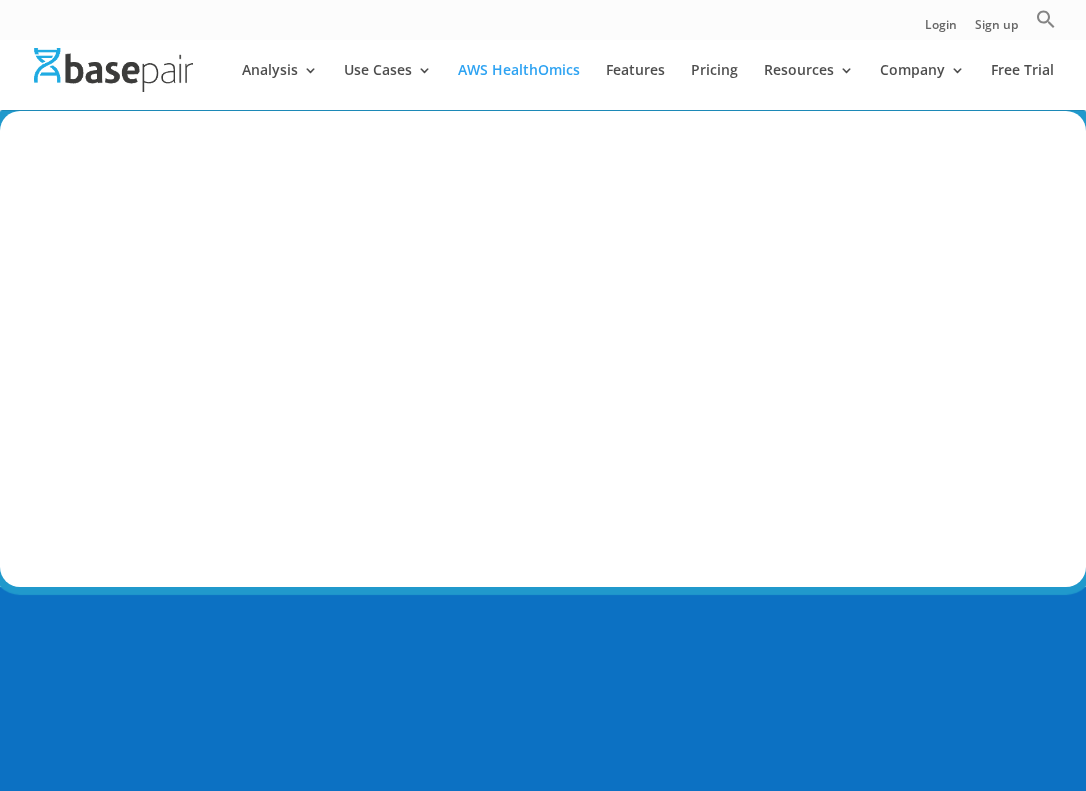 scroll, scrollTop: 0, scrollLeft: 0, axis: both 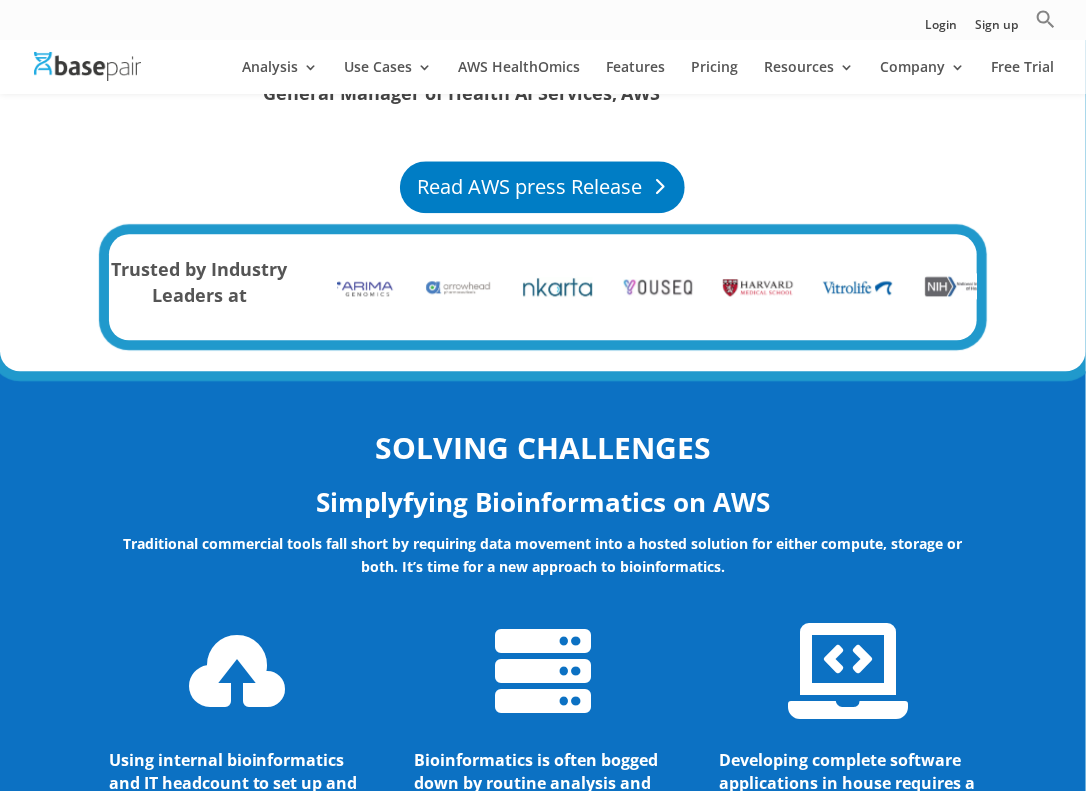 click on "Read AWS press Release" at bounding box center [542, 187] 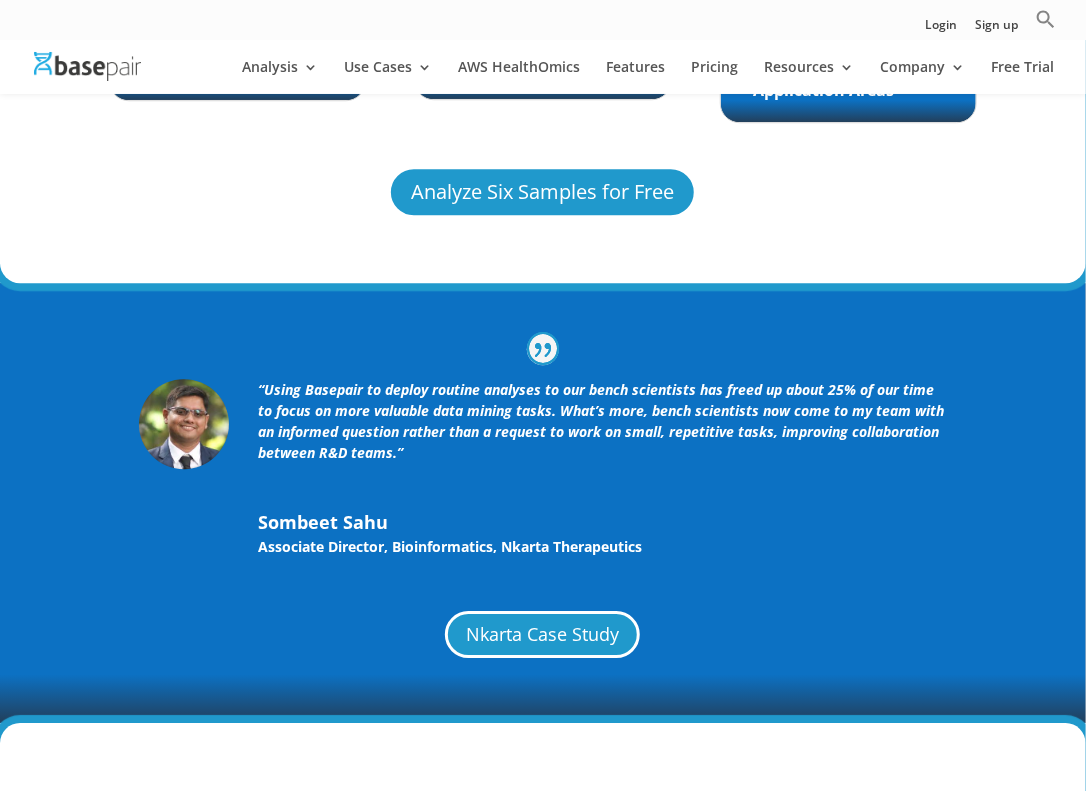 scroll, scrollTop: 4578, scrollLeft: 0, axis: vertical 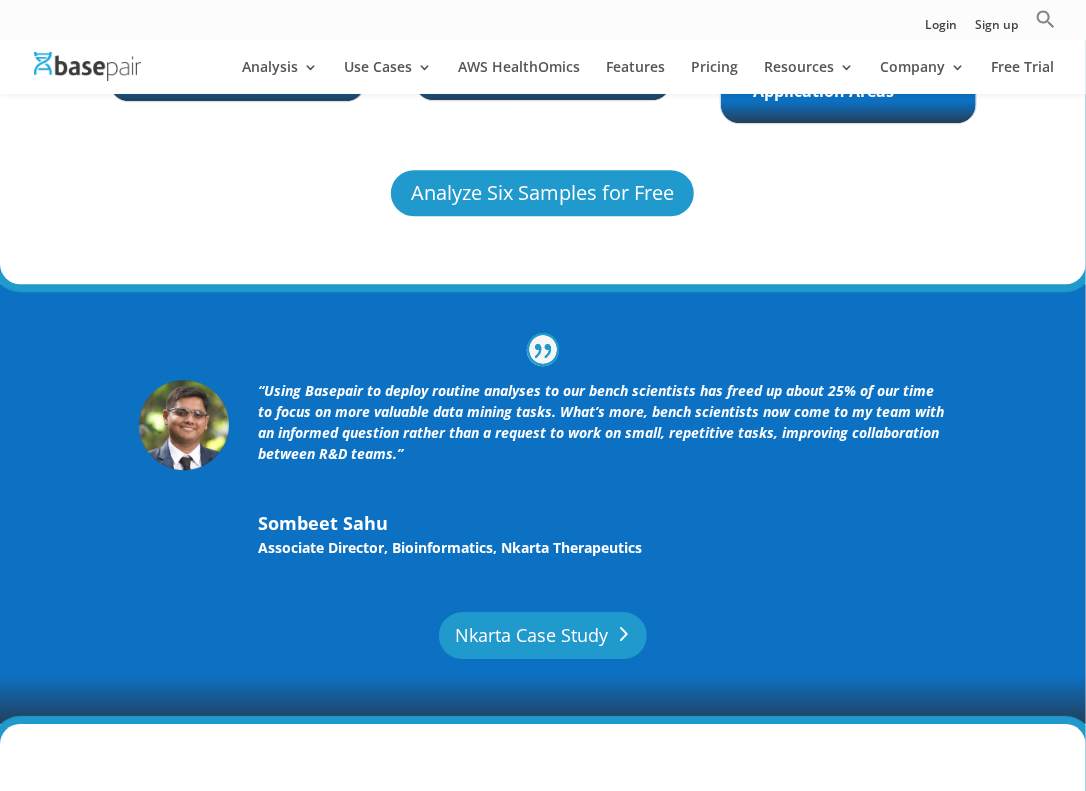 click on "Nkarta Case Study" at bounding box center [543, 635] 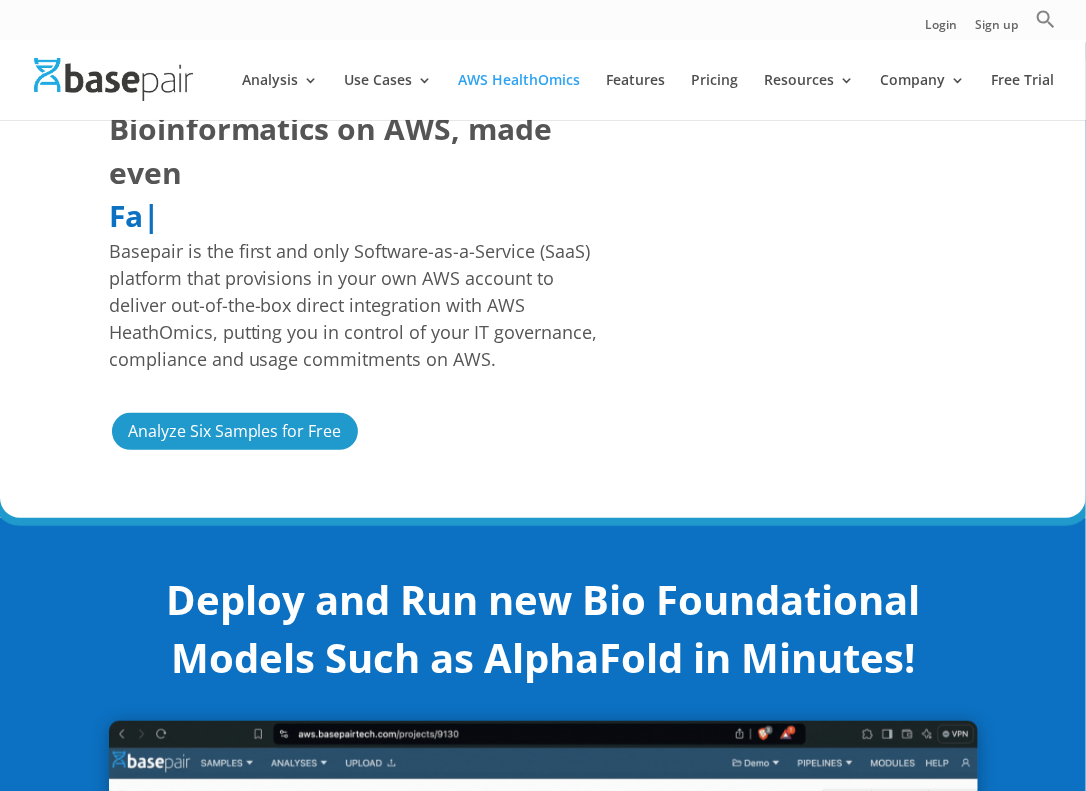 scroll, scrollTop: 0, scrollLeft: 0, axis: both 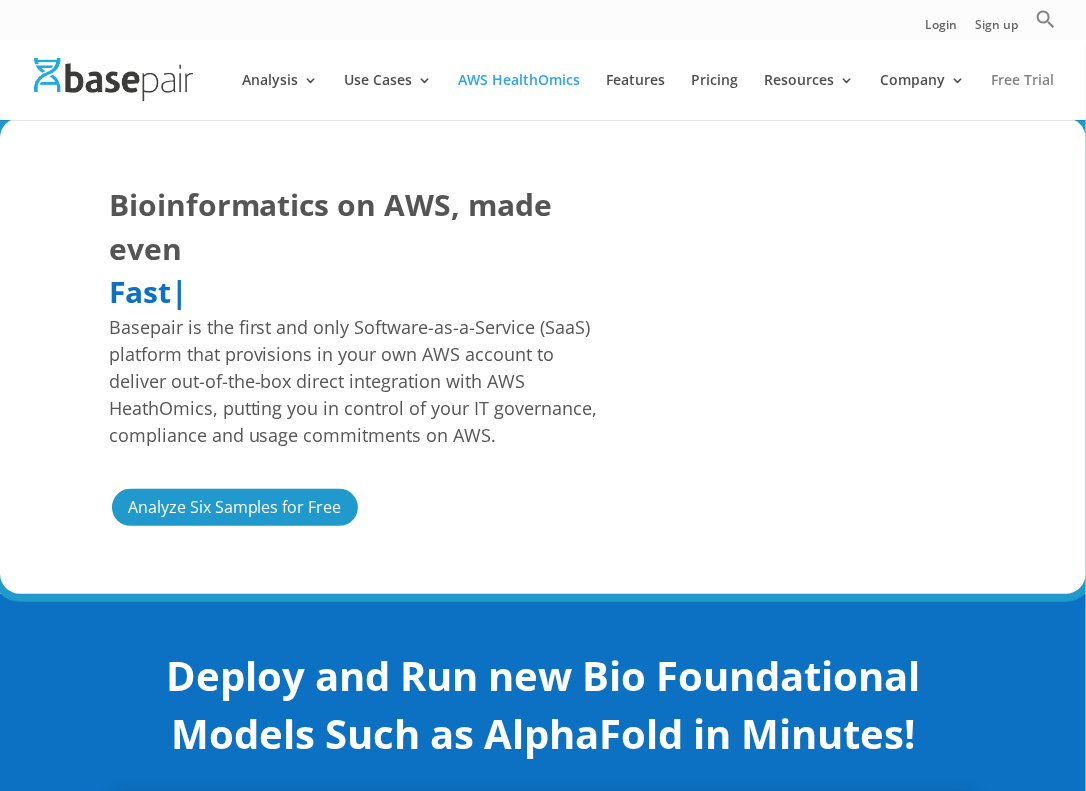 click on "Free Trial" at bounding box center (1022, 96) 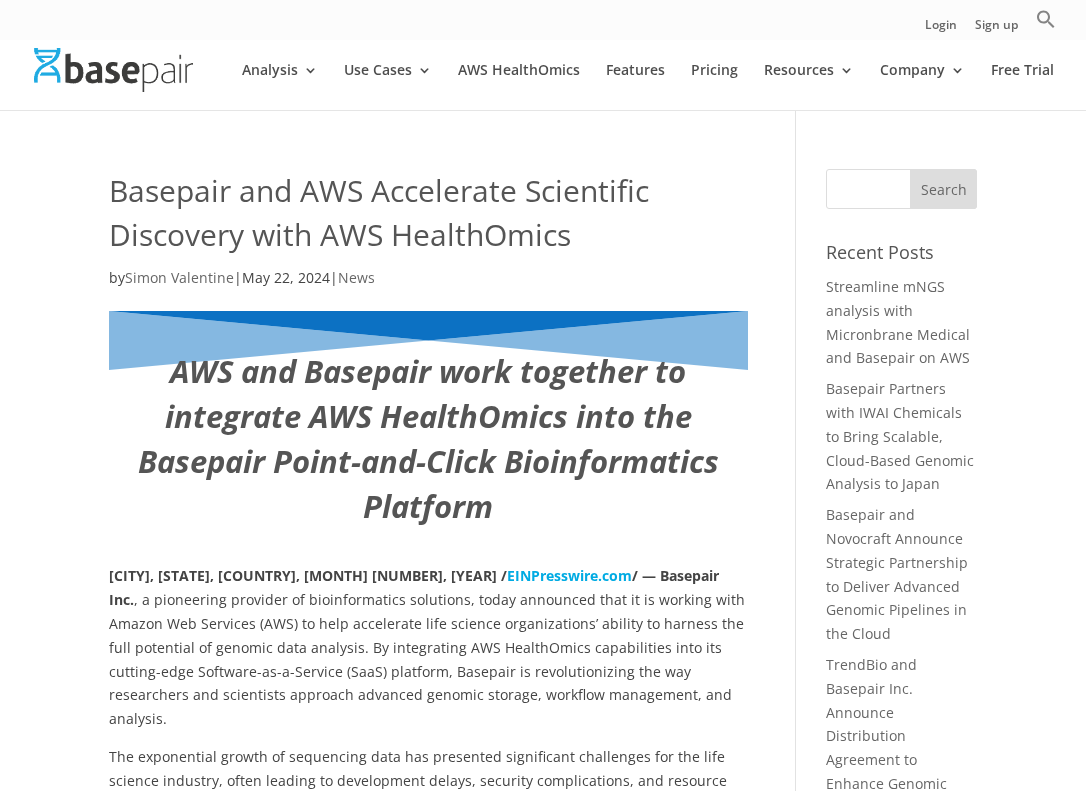 scroll, scrollTop: 642, scrollLeft: 0, axis: vertical 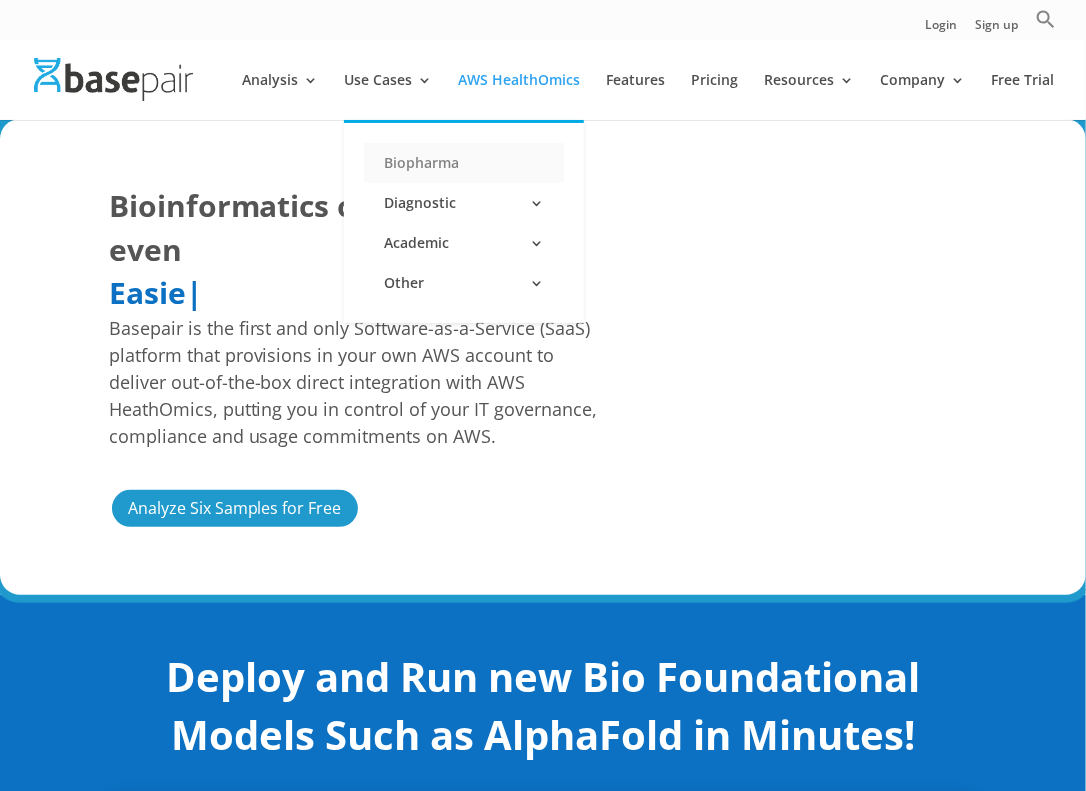 click on "Biopharma" at bounding box center (464, 163) 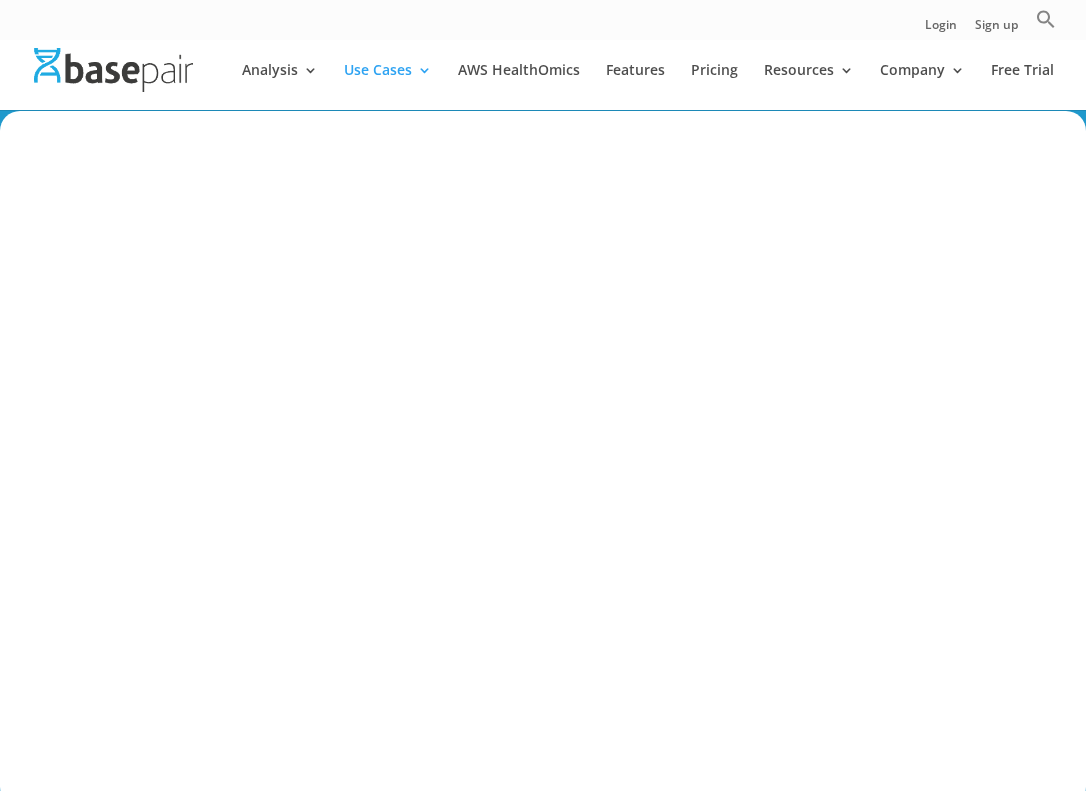 scroll, scrollTop: 0, scrollLeft: 0, axis: both 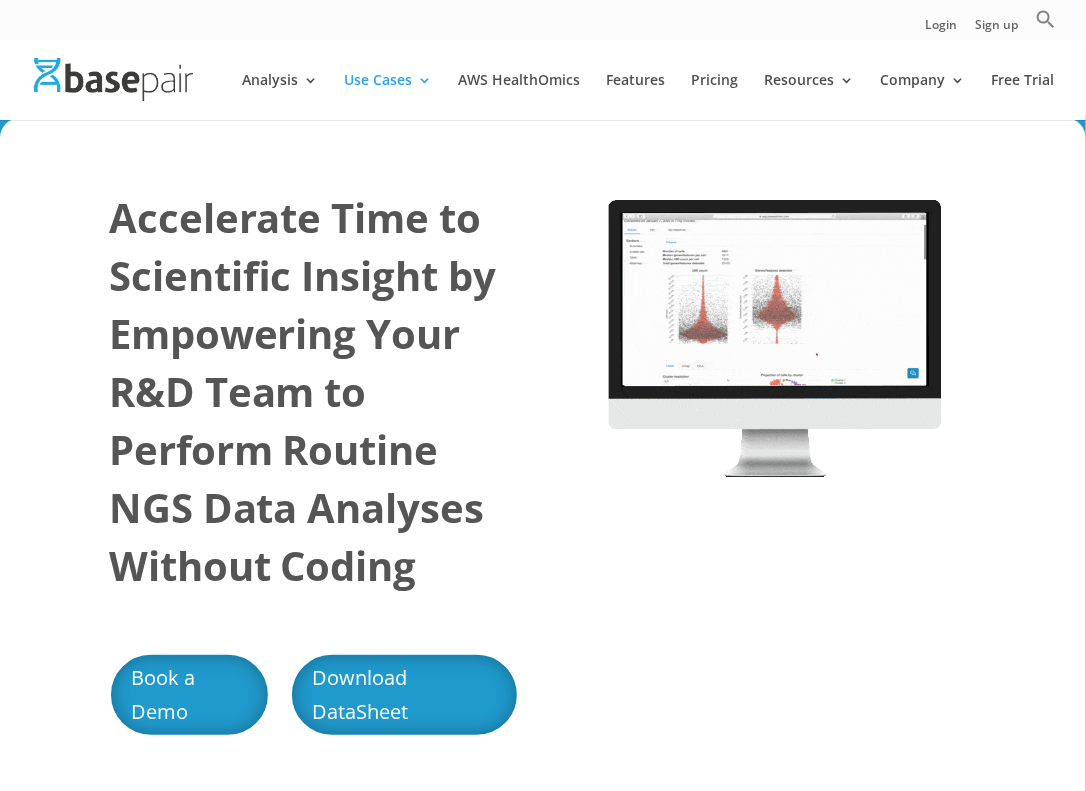 click on "Accelerate Time to Scientific Insight by Empowering Your R&D Team to Perform Routine NGS Data Analyses Without Coding" at bounding box center (303, 391) 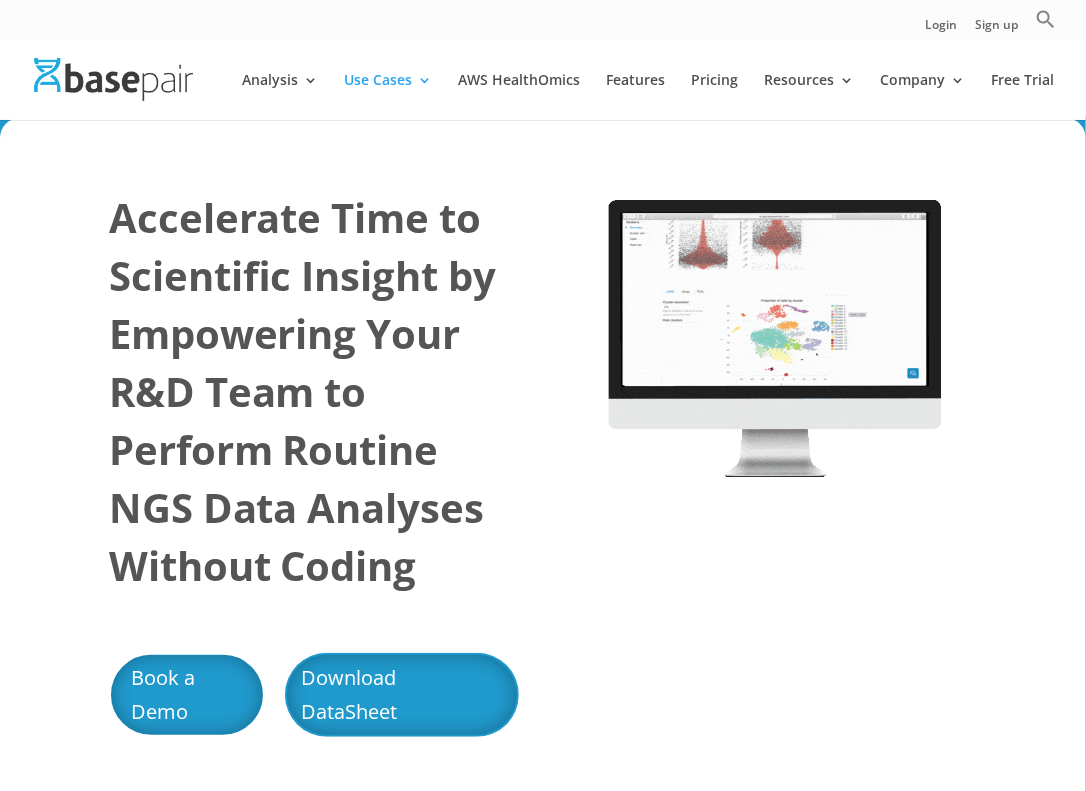 click on "Download DataSheet" at bounding box center (402, 695) 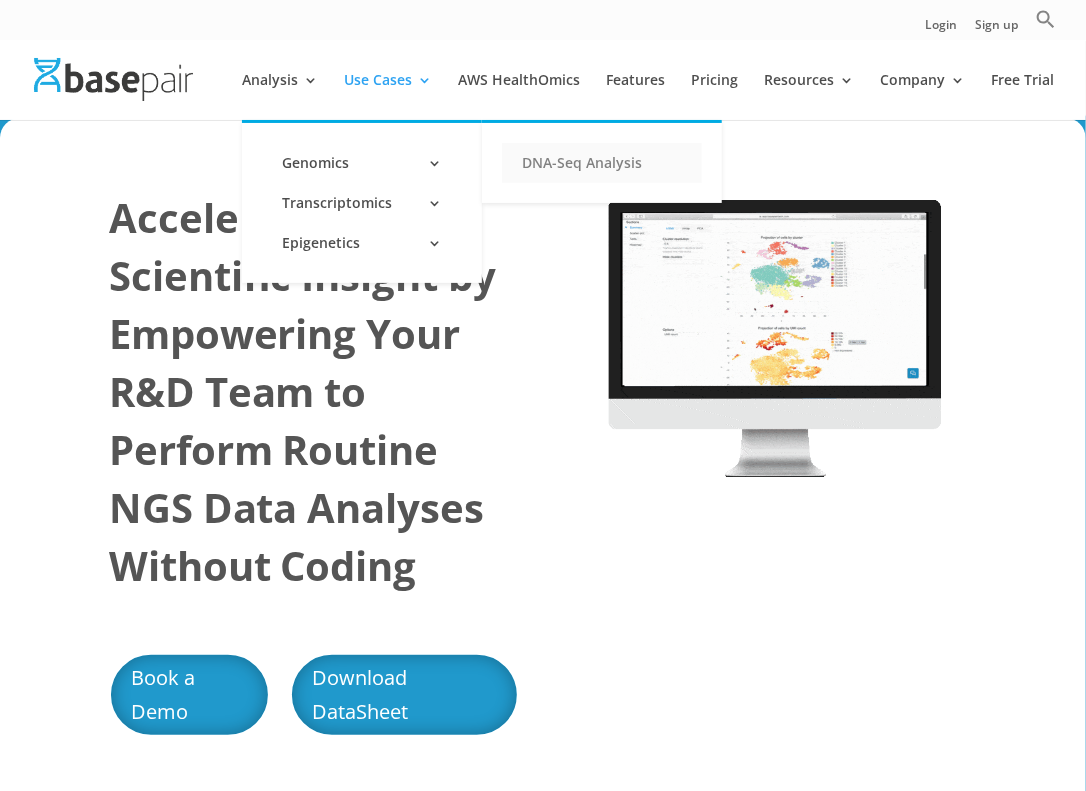 click on "DNA-Seq Analysis" at bounding box center [602, 163] 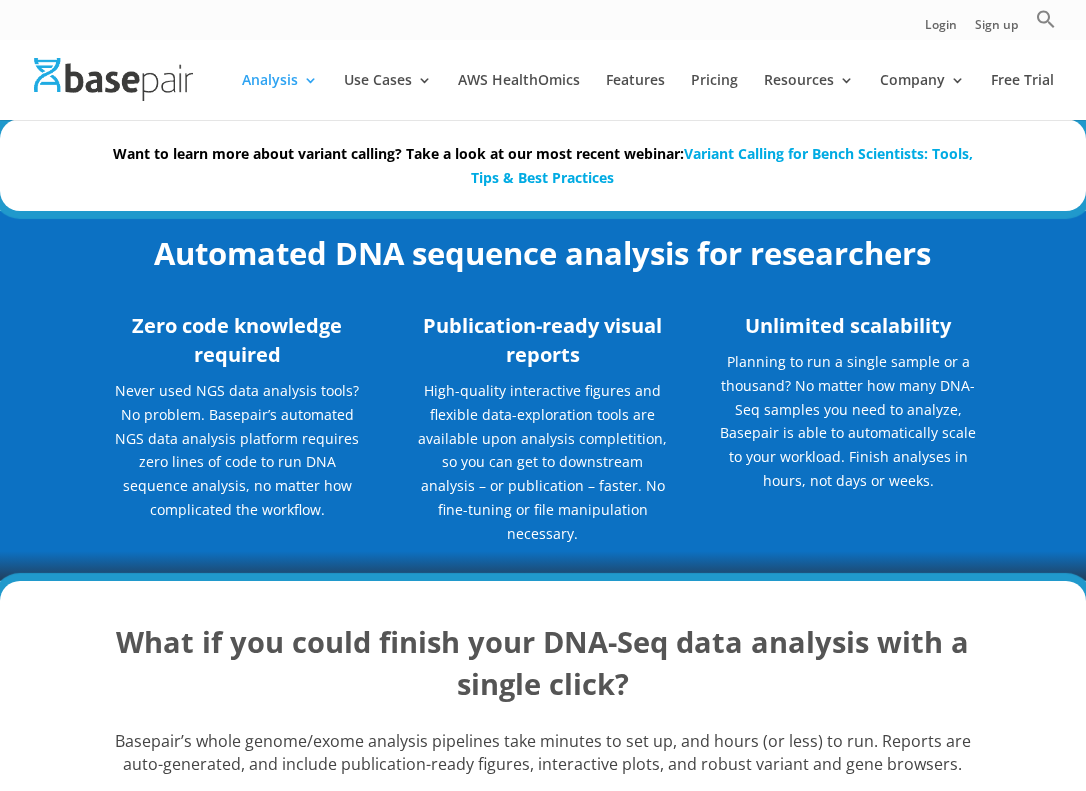 scroll, scrollTop: 0, scrollLeft: 0, axis: both 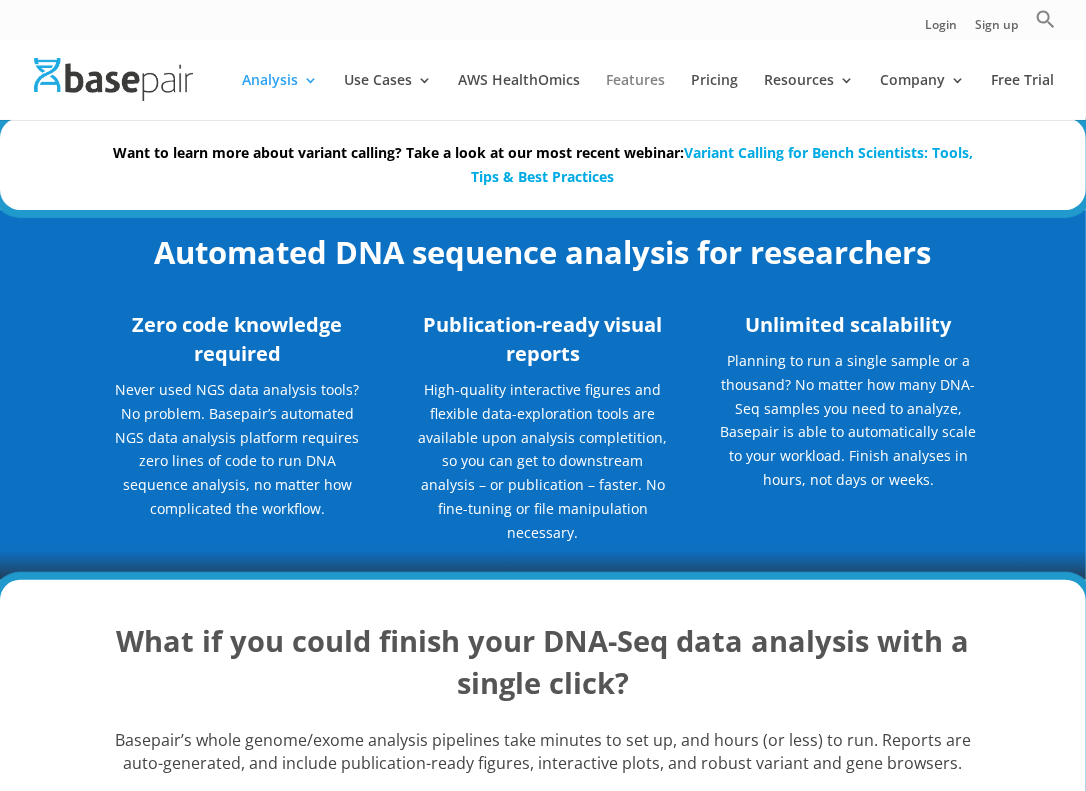 click on "Features" at bounding box center (635, 96) 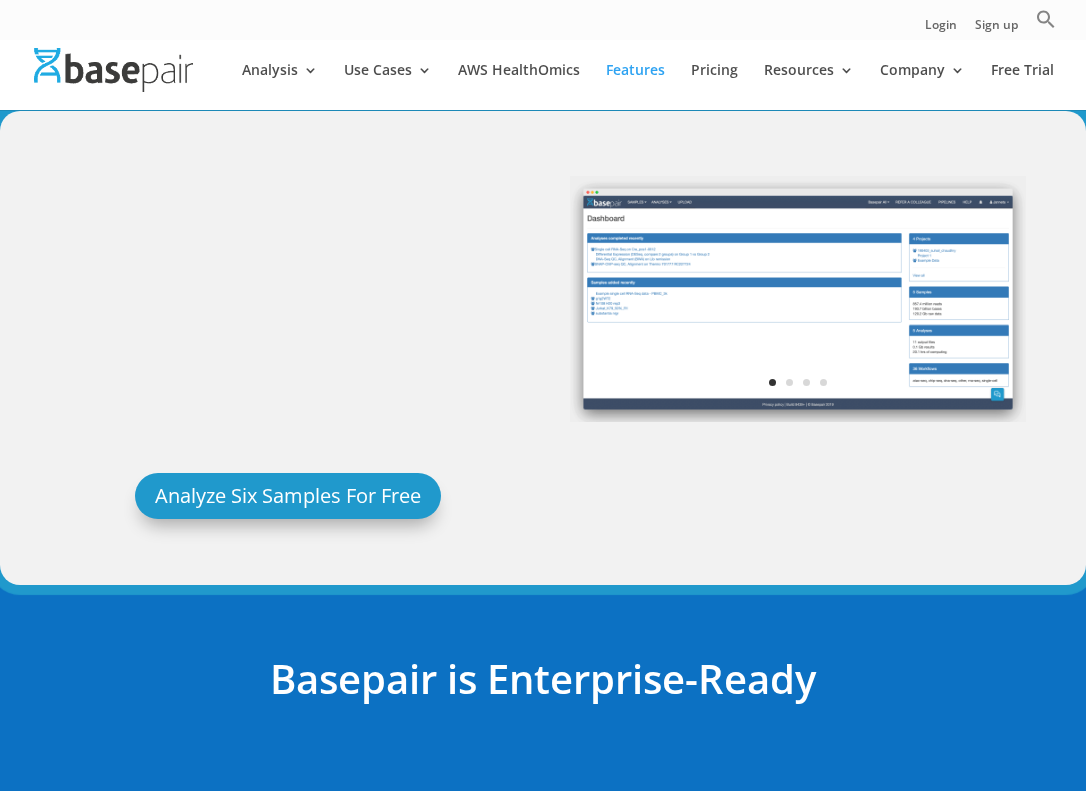 scroll, scrollTop: 0, scrollLeft: 0, axis: both 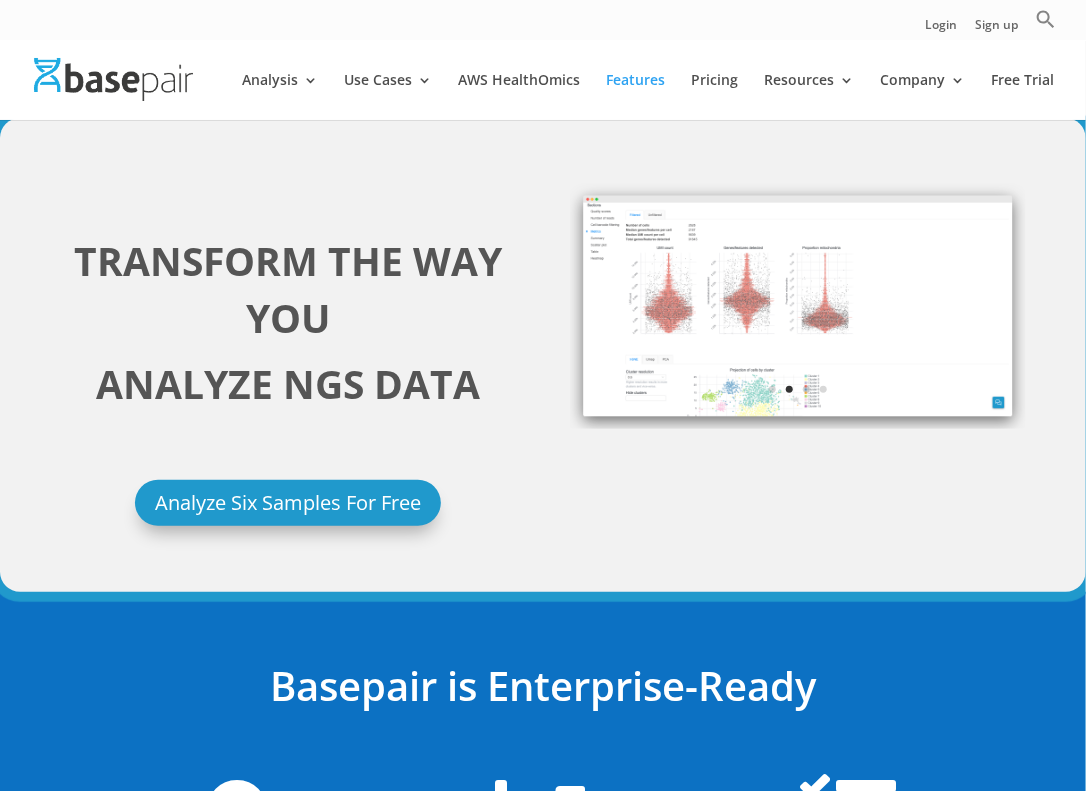 click on "TRANSFORM THE WAY YOU
ANALYZE NGS DATA
Analyze Six Samples For Free
Previous Next 1 2 3 4" at bounding box center (543, 354) 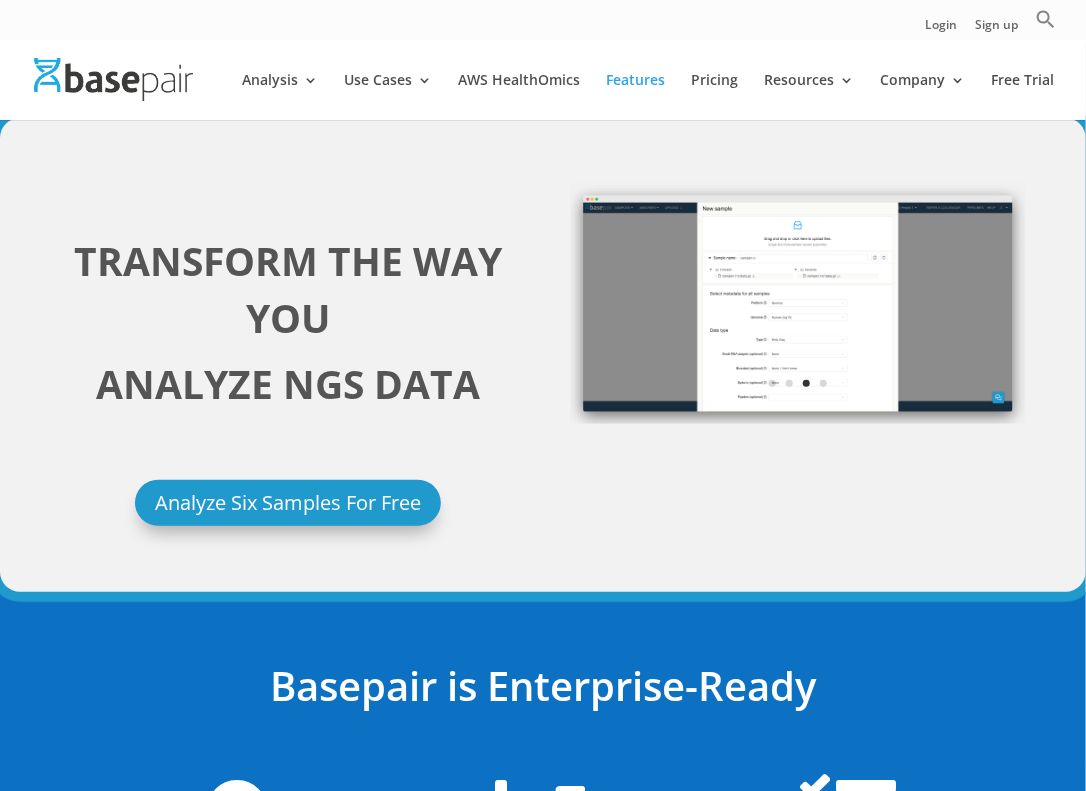 click on "TRANSFORM THE WAY YOU
ANALYZE NGS DATA
Analyze Six Samples For Free
Previous Next 1 2 3 4" at bounding box center [543, 354] 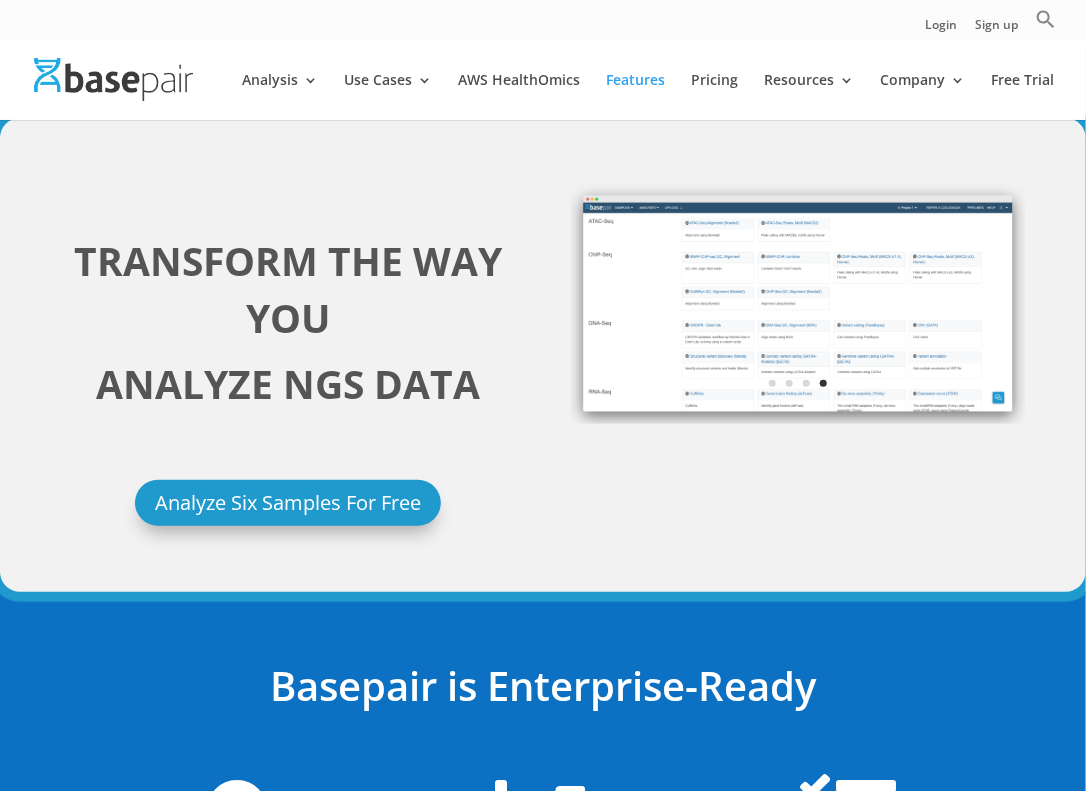 click on "TRANSFORM THE WAY YOU
ANALYZE NGS DATA
Analyze Six Samples For Free
Previous Next 1 2 3 4" at bounding box center (543, 354) 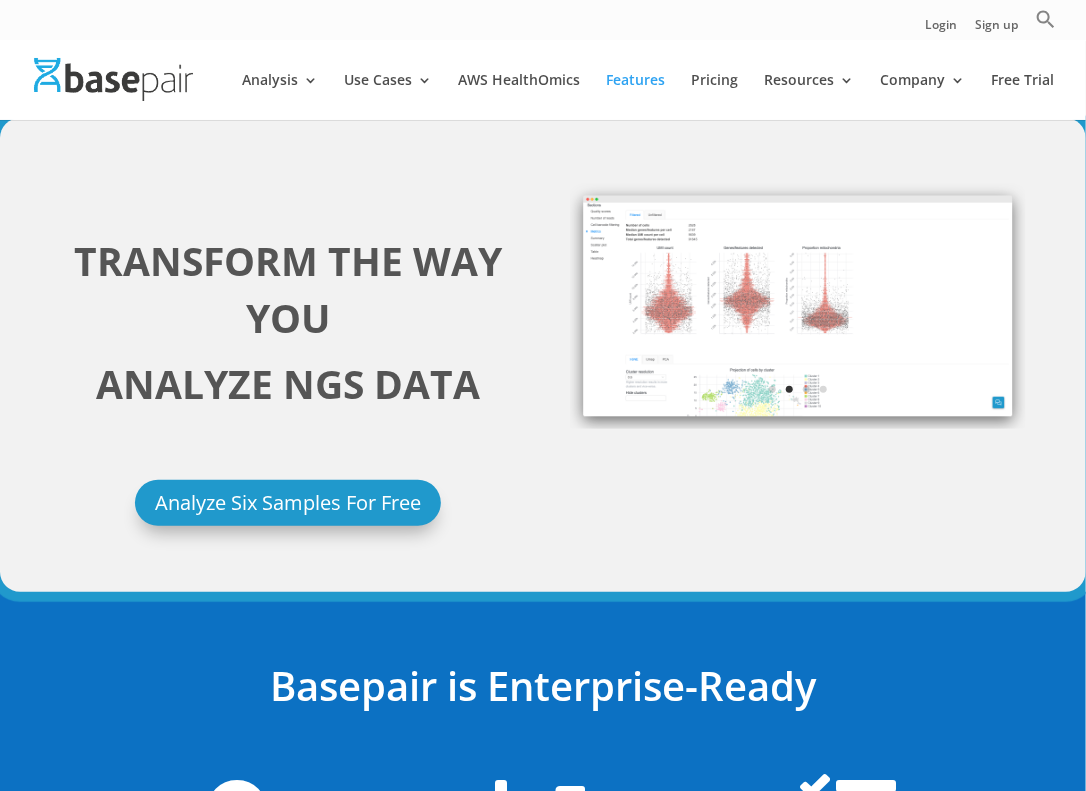 click on "TRANSFORM THE WAY YOU
ANALYZE NGS DATA
Analyze Six Samples For Free
Previous Next 1 2 3 4" at bounding box center (543, 354) 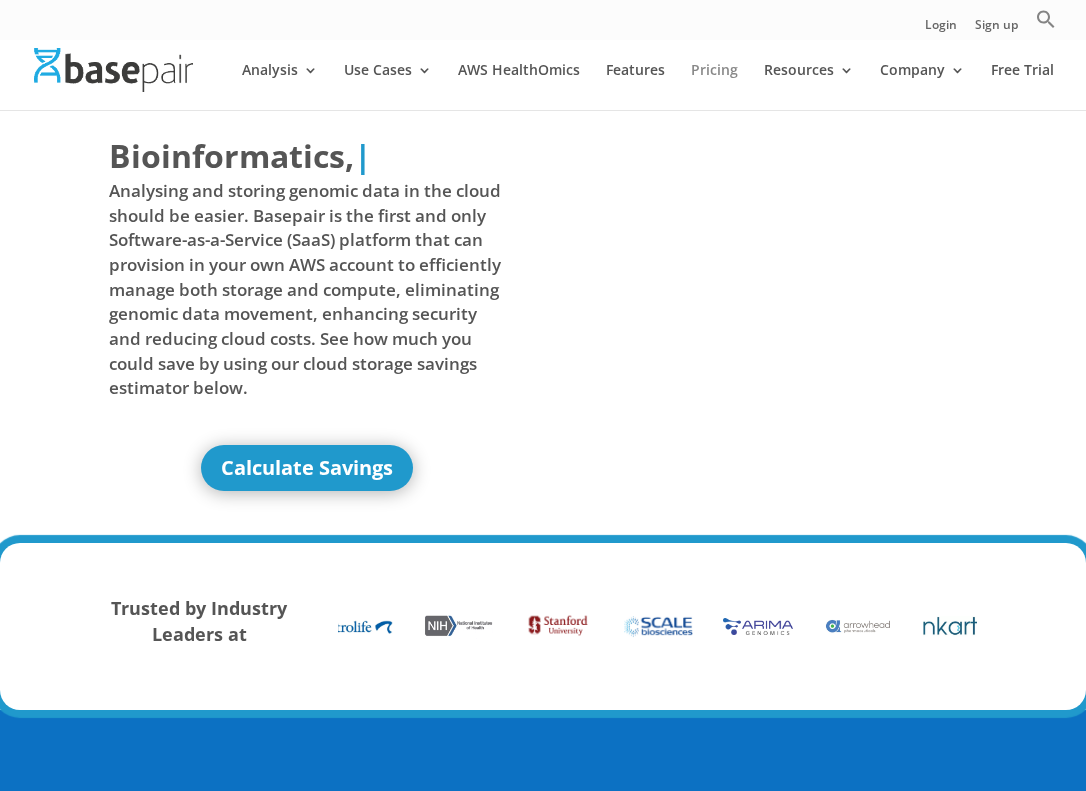 scroll, scrollTop: 0, scrollLeft: 0, axis: both 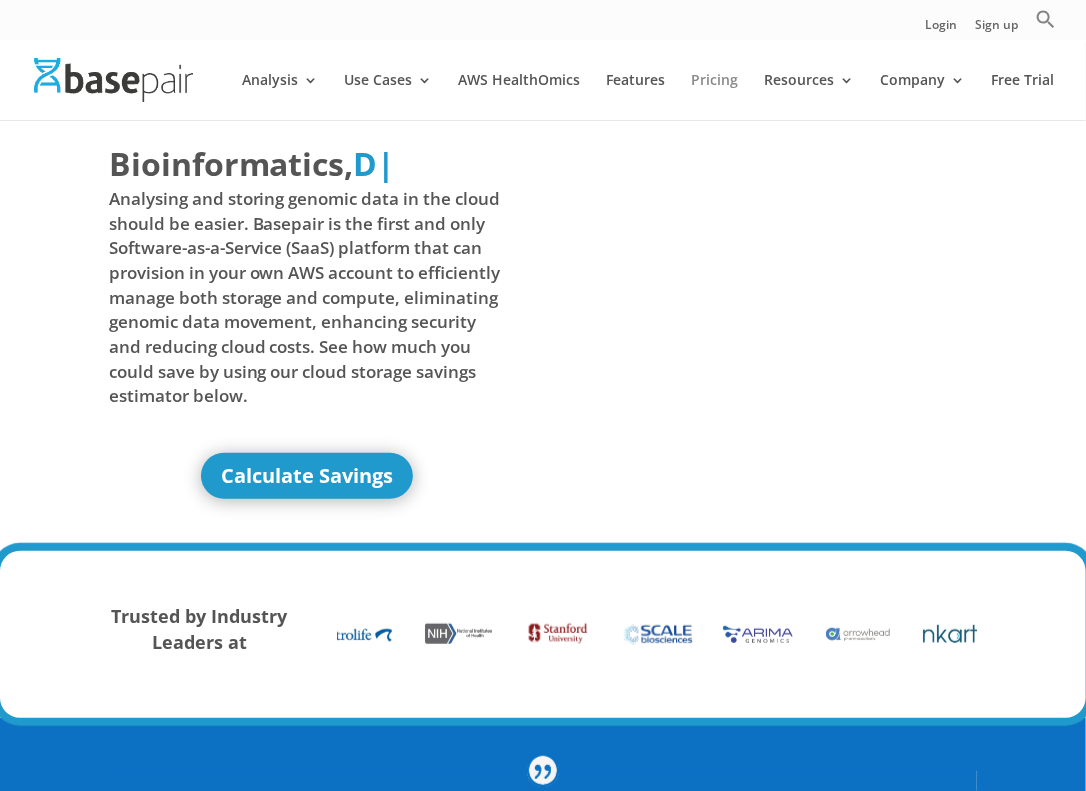 click on "Pricing" at bounding box center [714, 96] 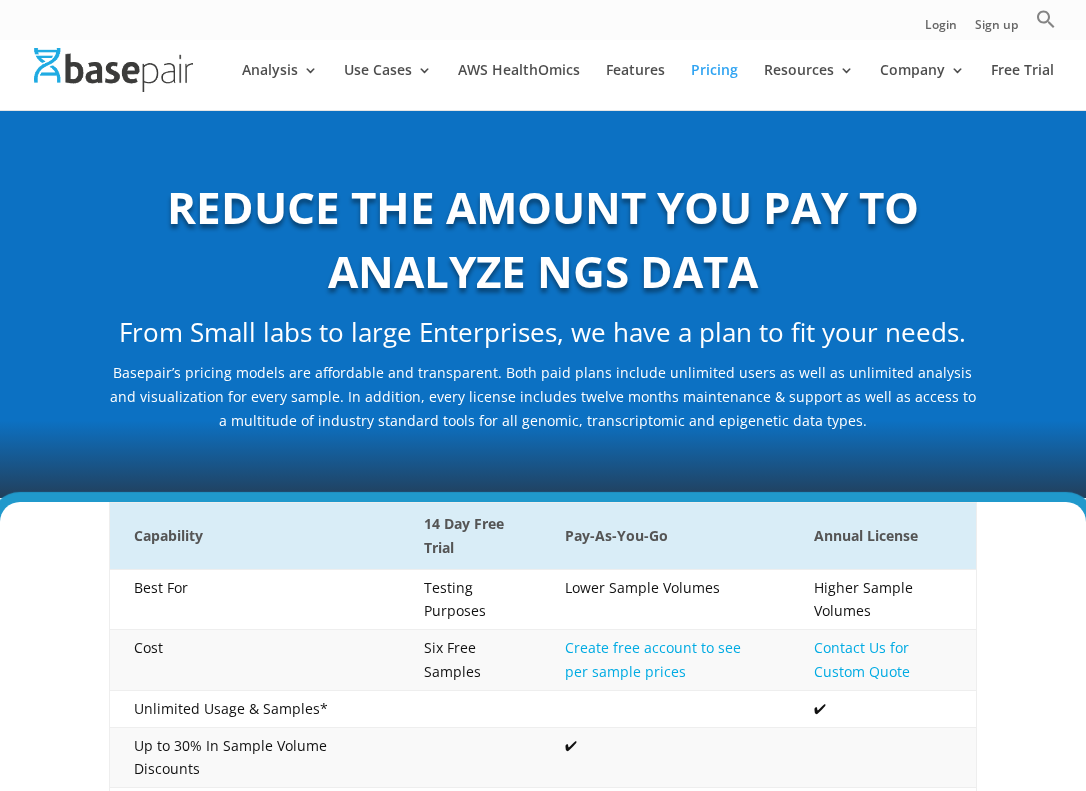 scroll, scrollTop: 0, scrollLeft: 0, axis: both 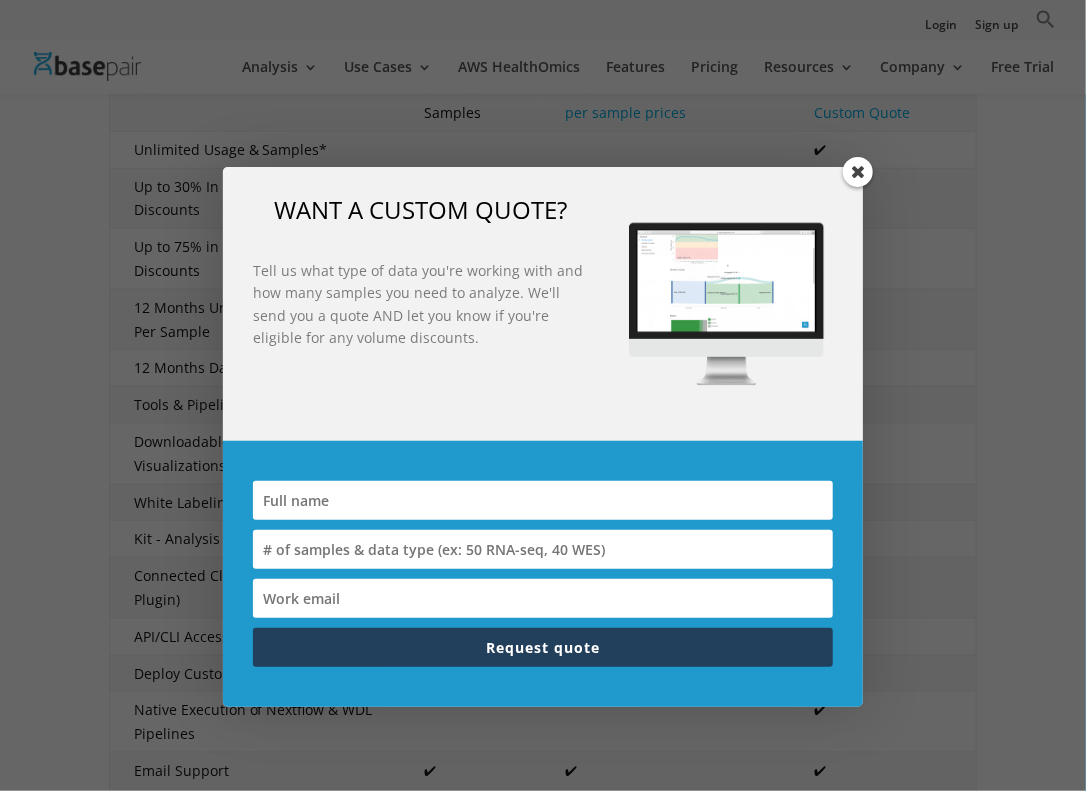 click at bounding box center (858, 172) 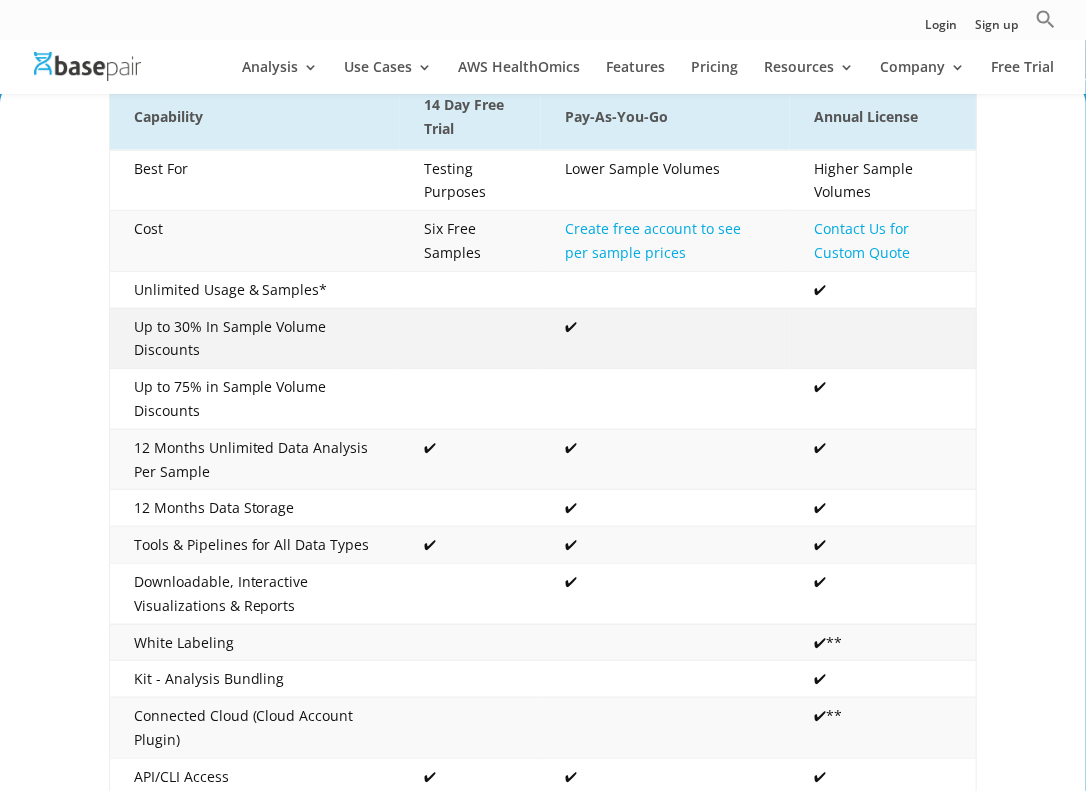 scroll, scrollTop: 600, scrollLeft: 0, axis: vertical 